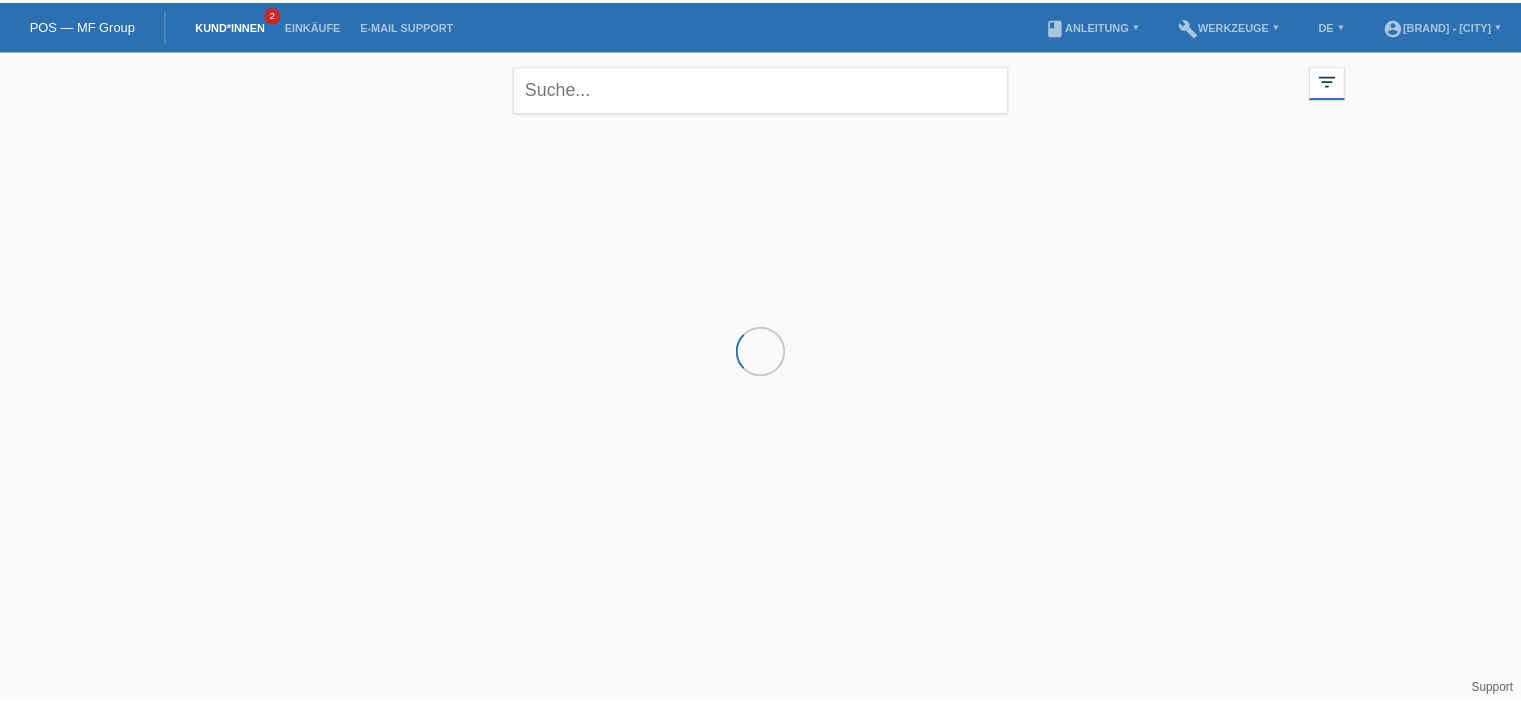 scroll, scrollTop: 0, scrollLeft: 0, axis: both 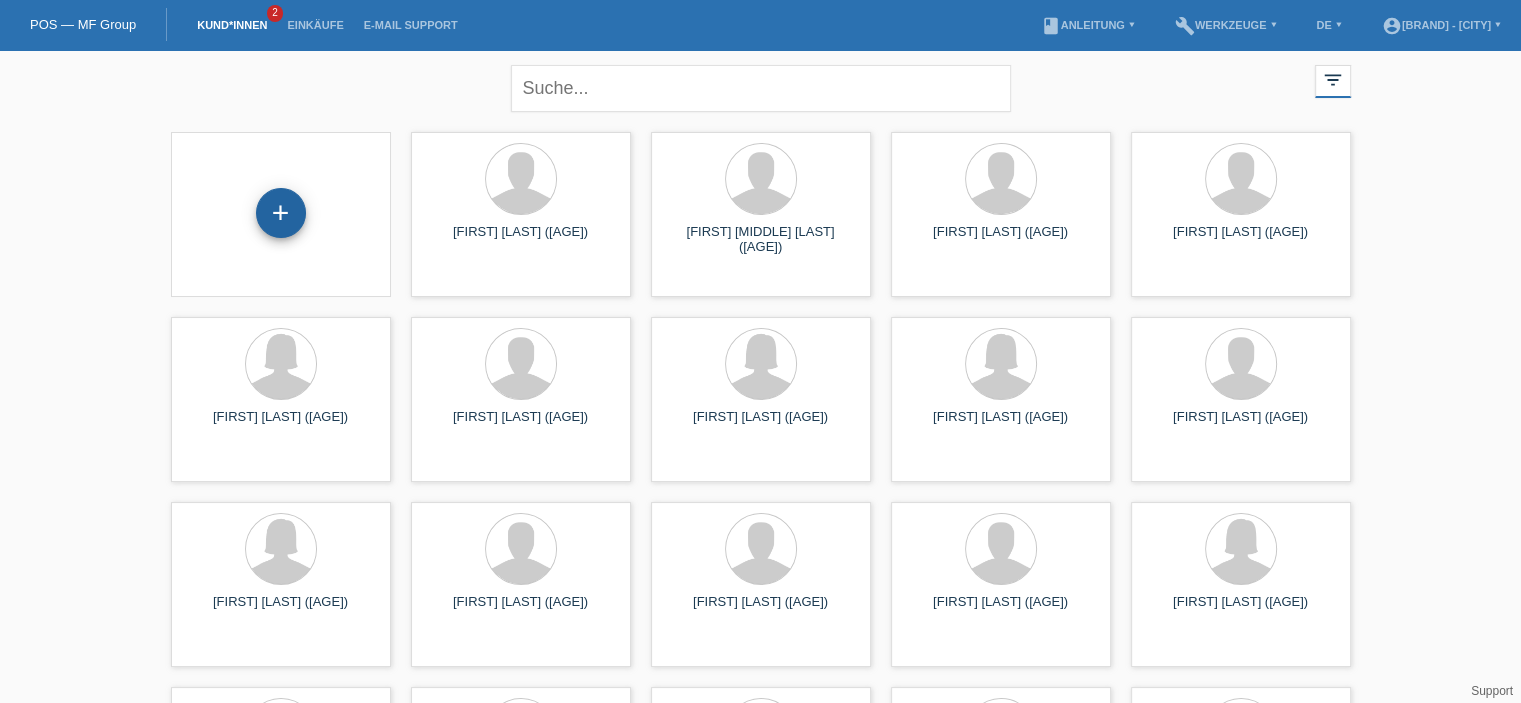 click on "+" at bounding box center [281, 213] 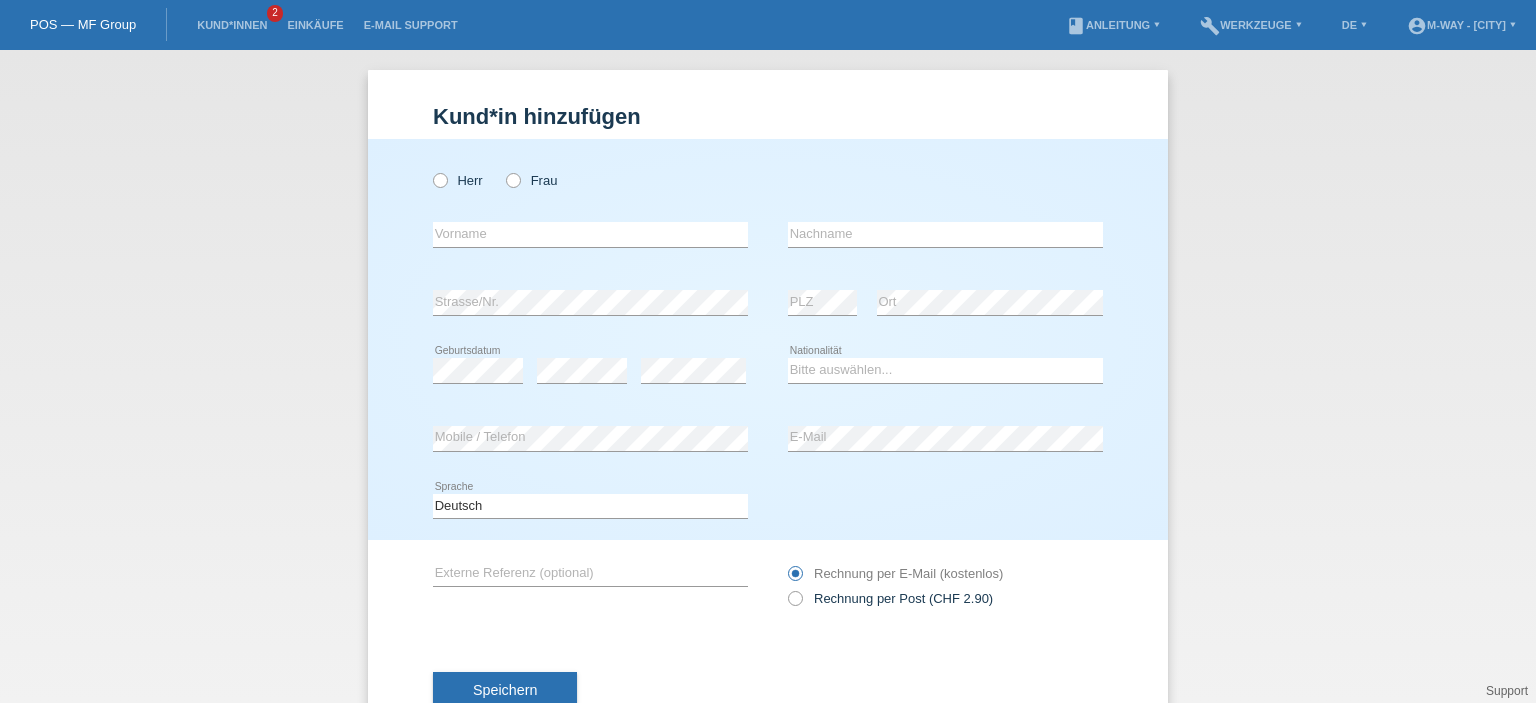 scroll, scrollTop: 0, scrollLeft: 0, axis: both 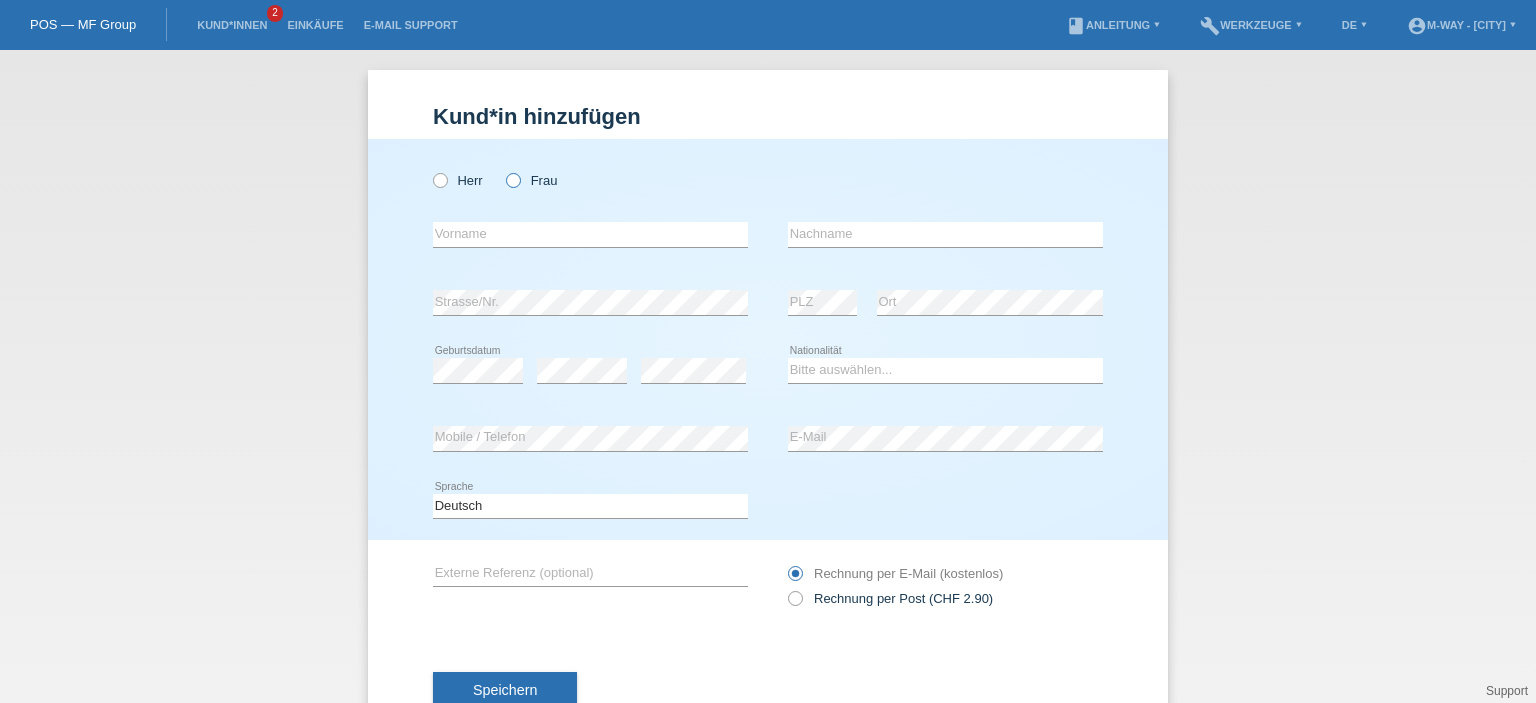 click on "Frau" at bounding box center [531, 180] 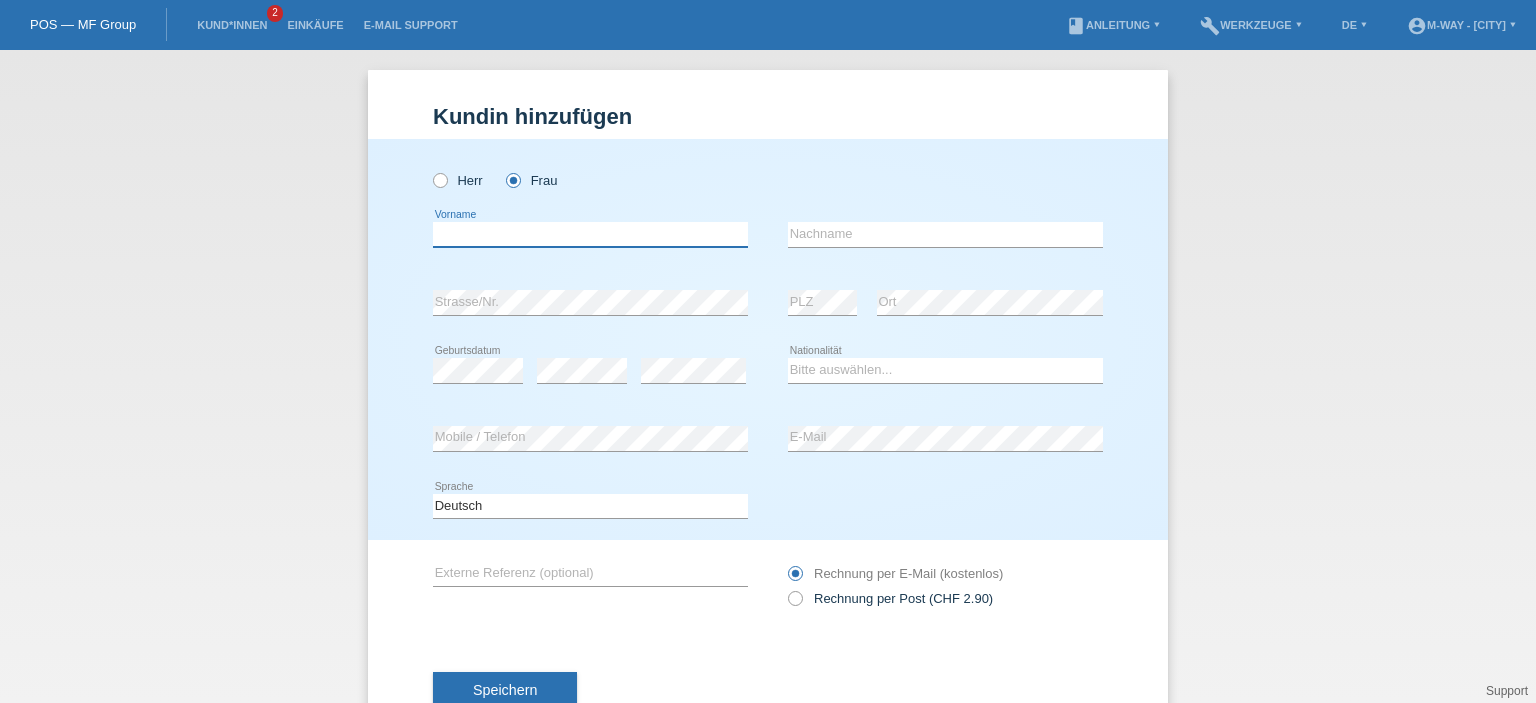 click at bounding box center (590, 234) 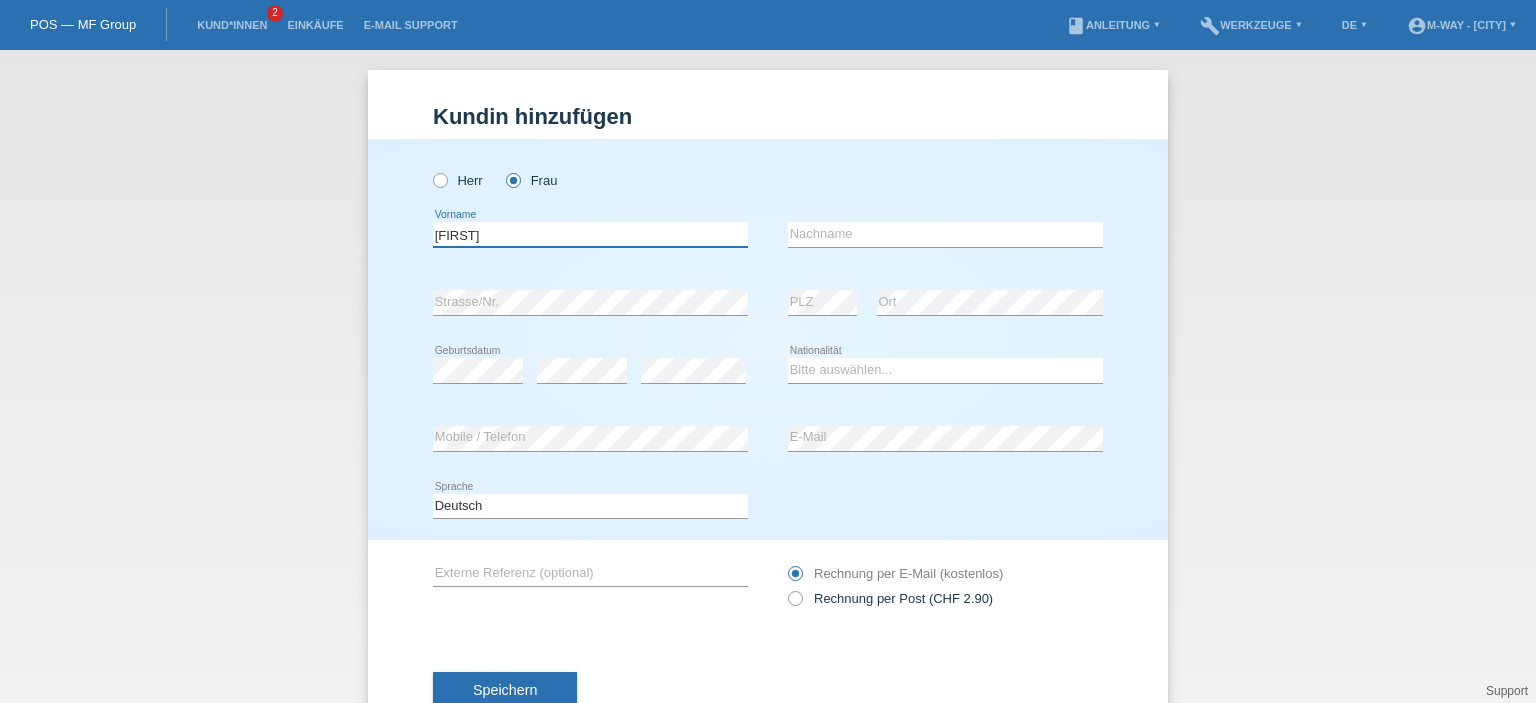 type on "Jerla" 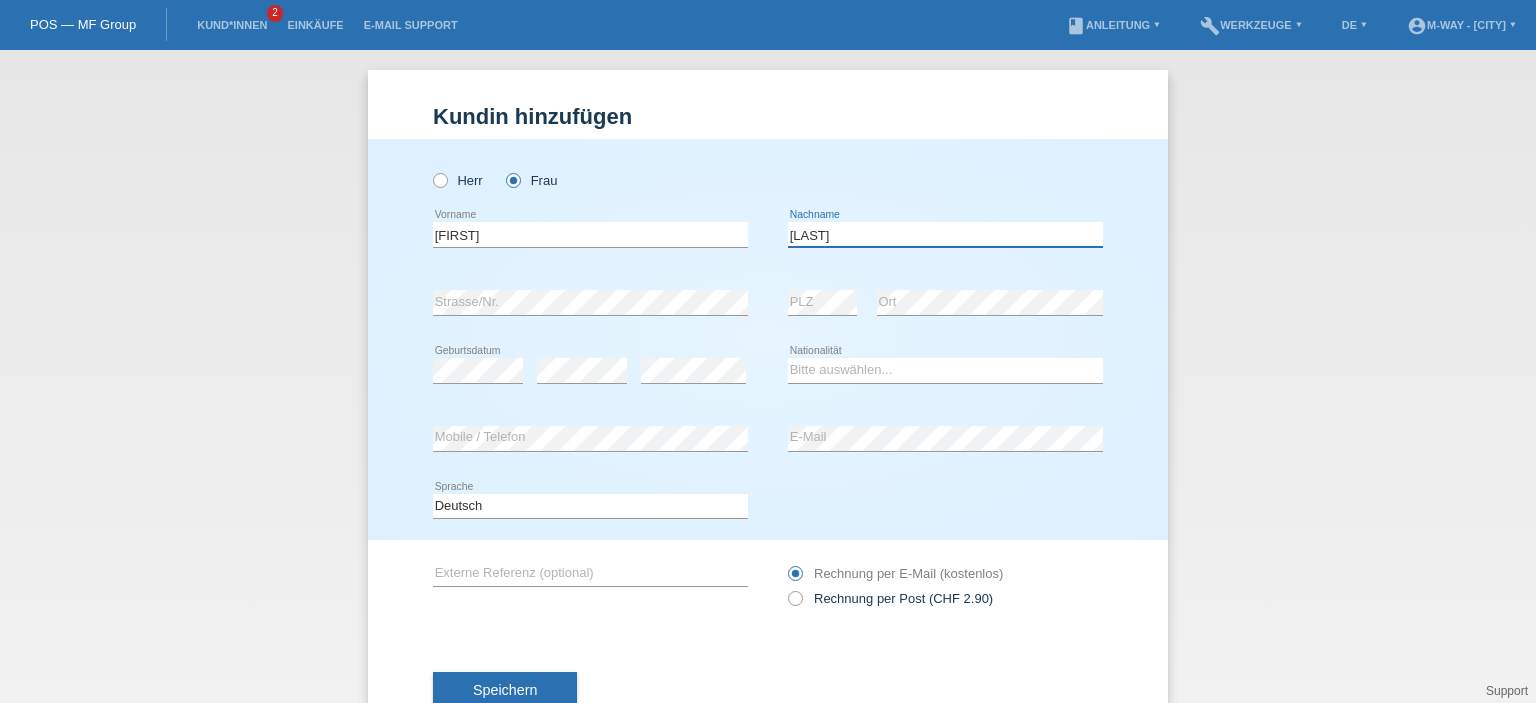 type on "Pavlovic" 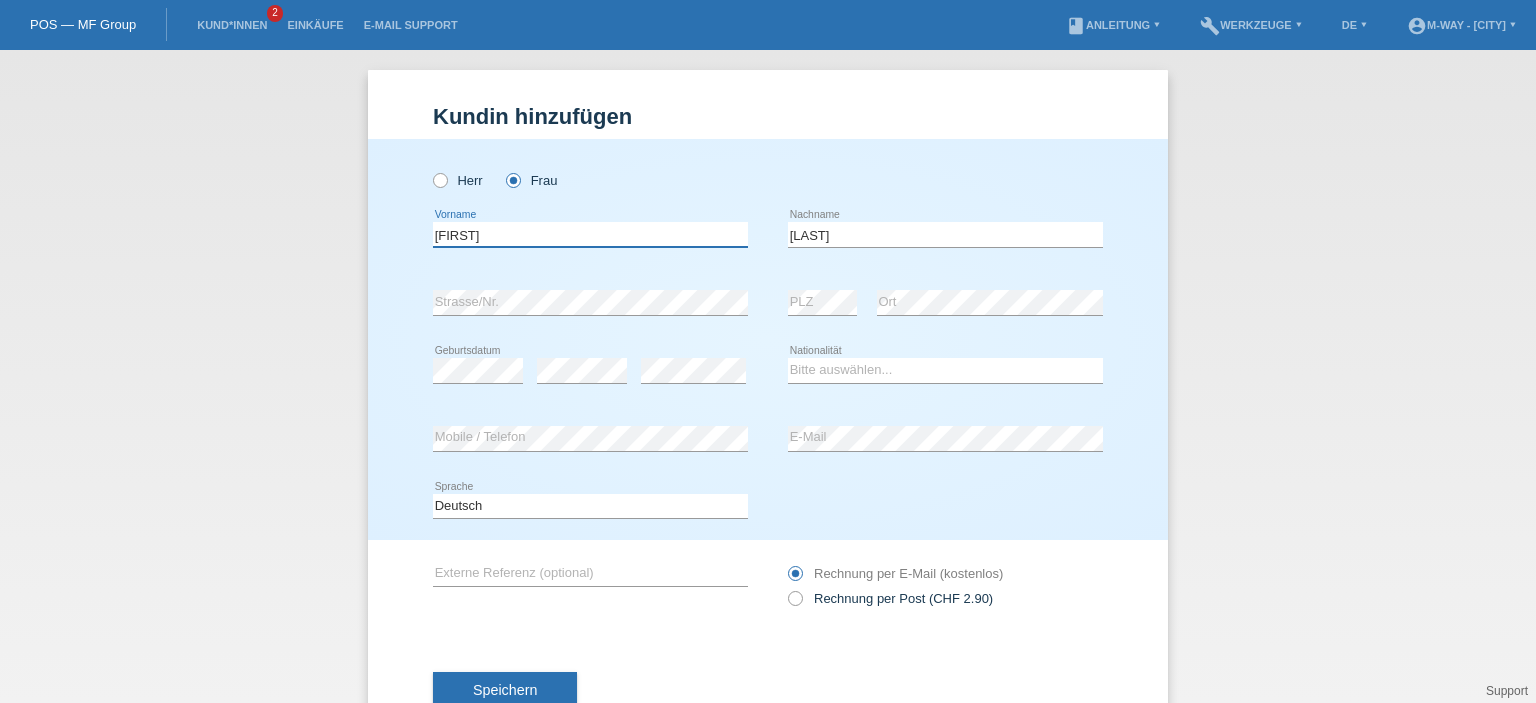 click on "Jerla" at bounding box center [590, 234] 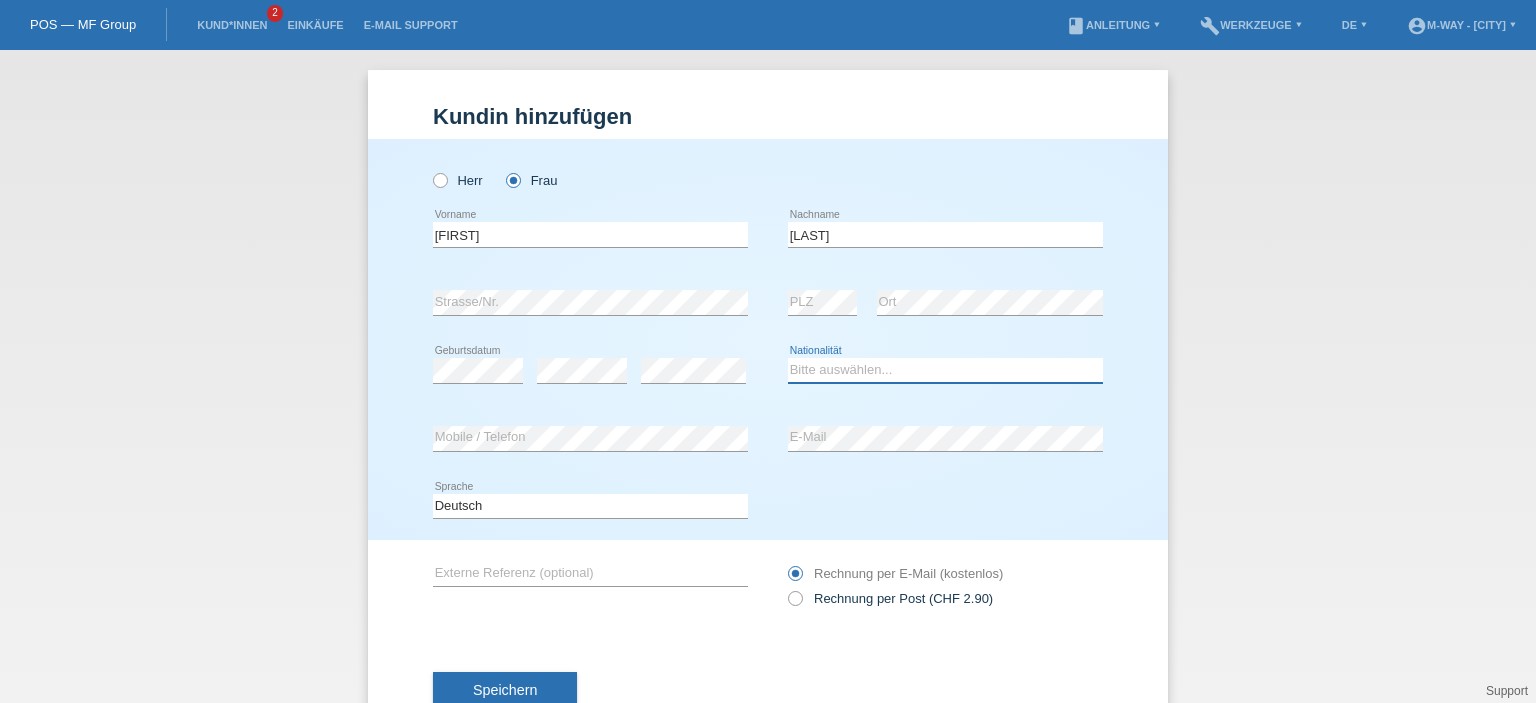 click on "Bitte auswählen...
Schweiz
Deutschland
Liechtenstein
Österreich
------------
Afghanistan
Ägypten
Åland
Albanien
Algerien" at bounding box center (945, 370) 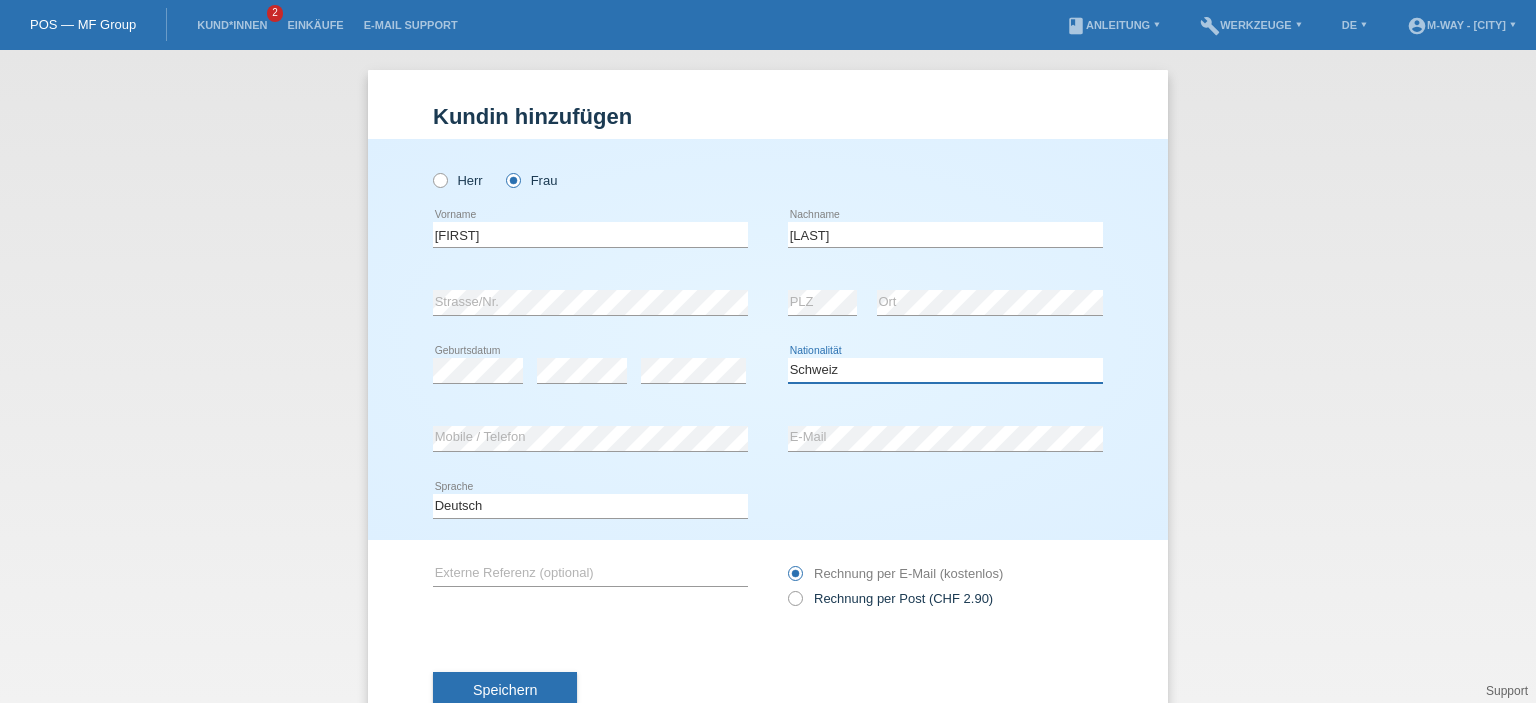click on "Bitte auswählen...
Schweiz
Deutschland
Liechtenstein
Österreich
------------
Afghanistan
Ägypten
Åland
Albanien
Algerien" at bounding box center (945, 370) 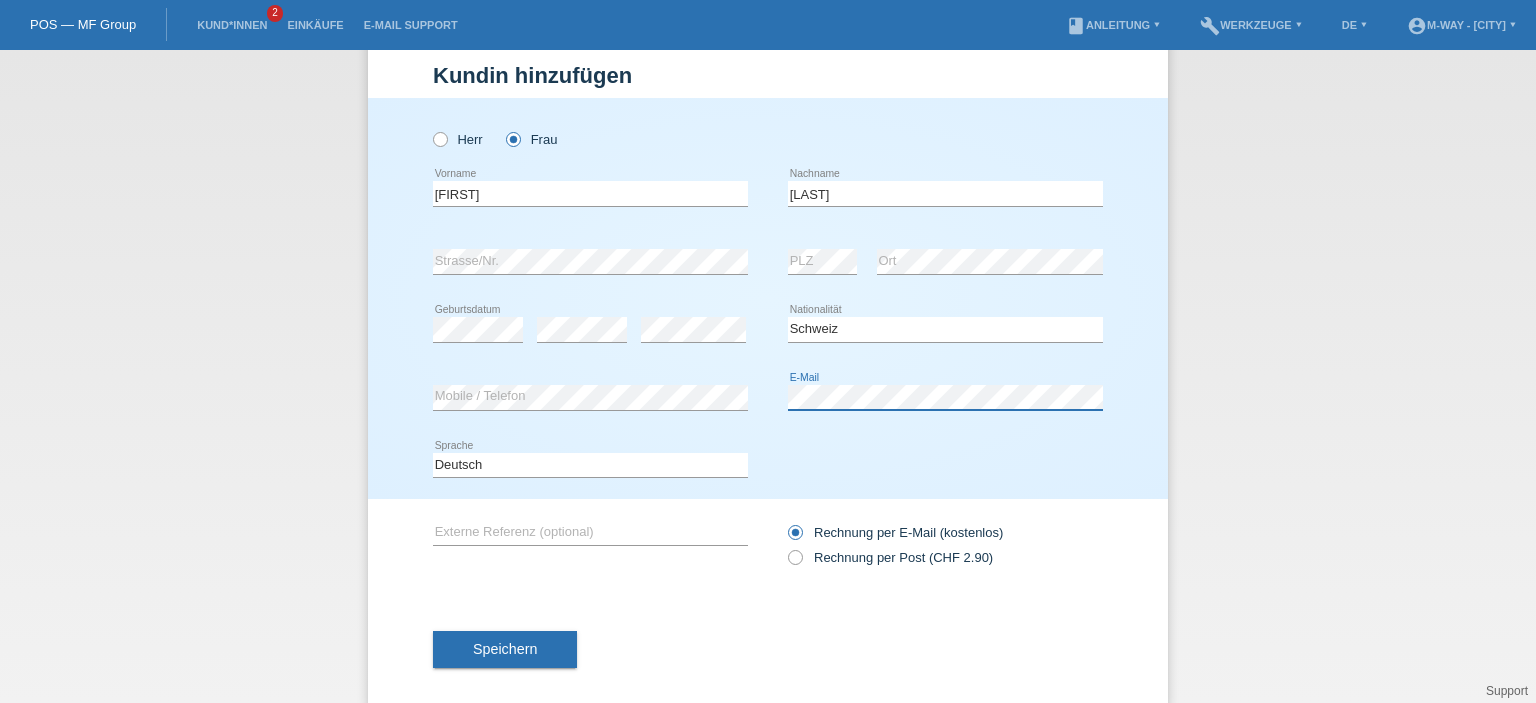 scroll, scrollTop: 64, scrollLeft: 0, axis: vertical 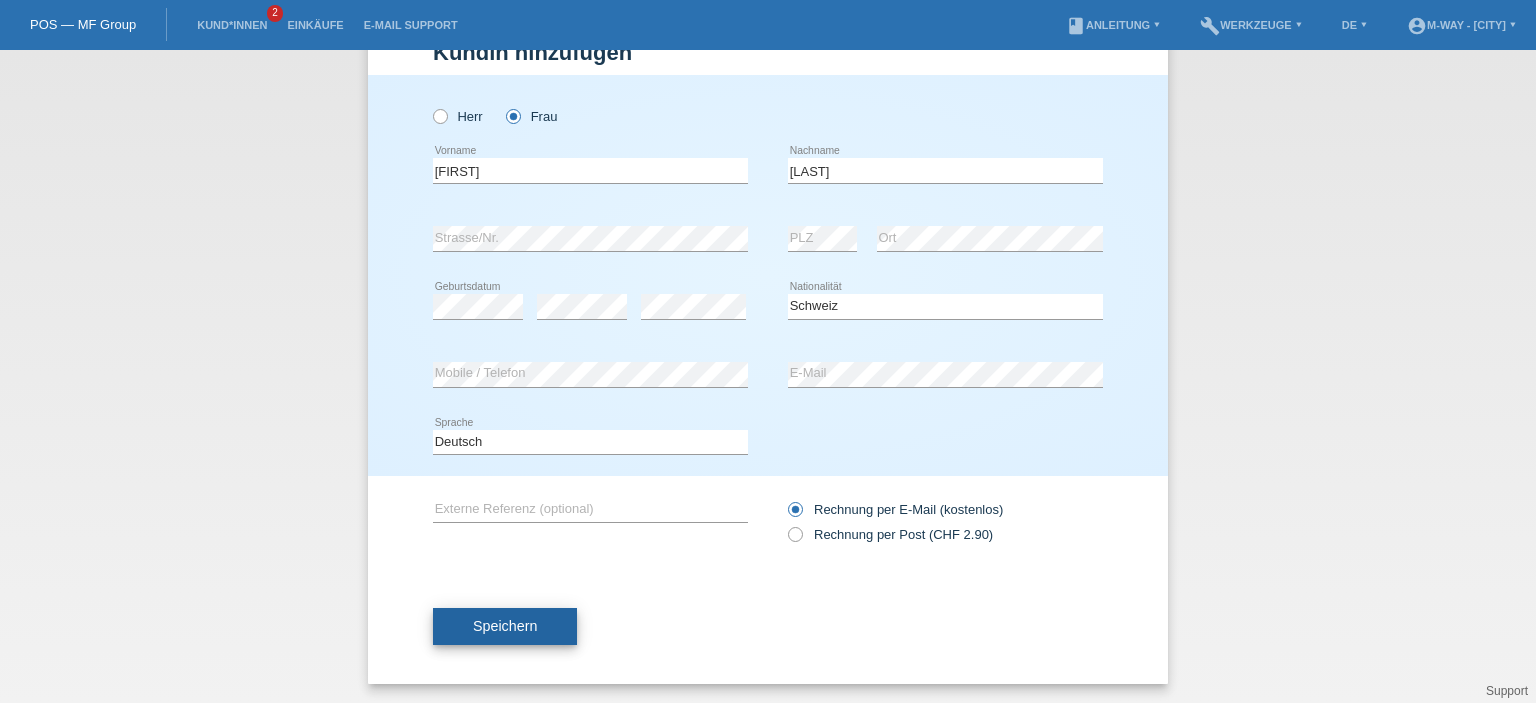click on "Speichern" at bounding box center (505, 627) 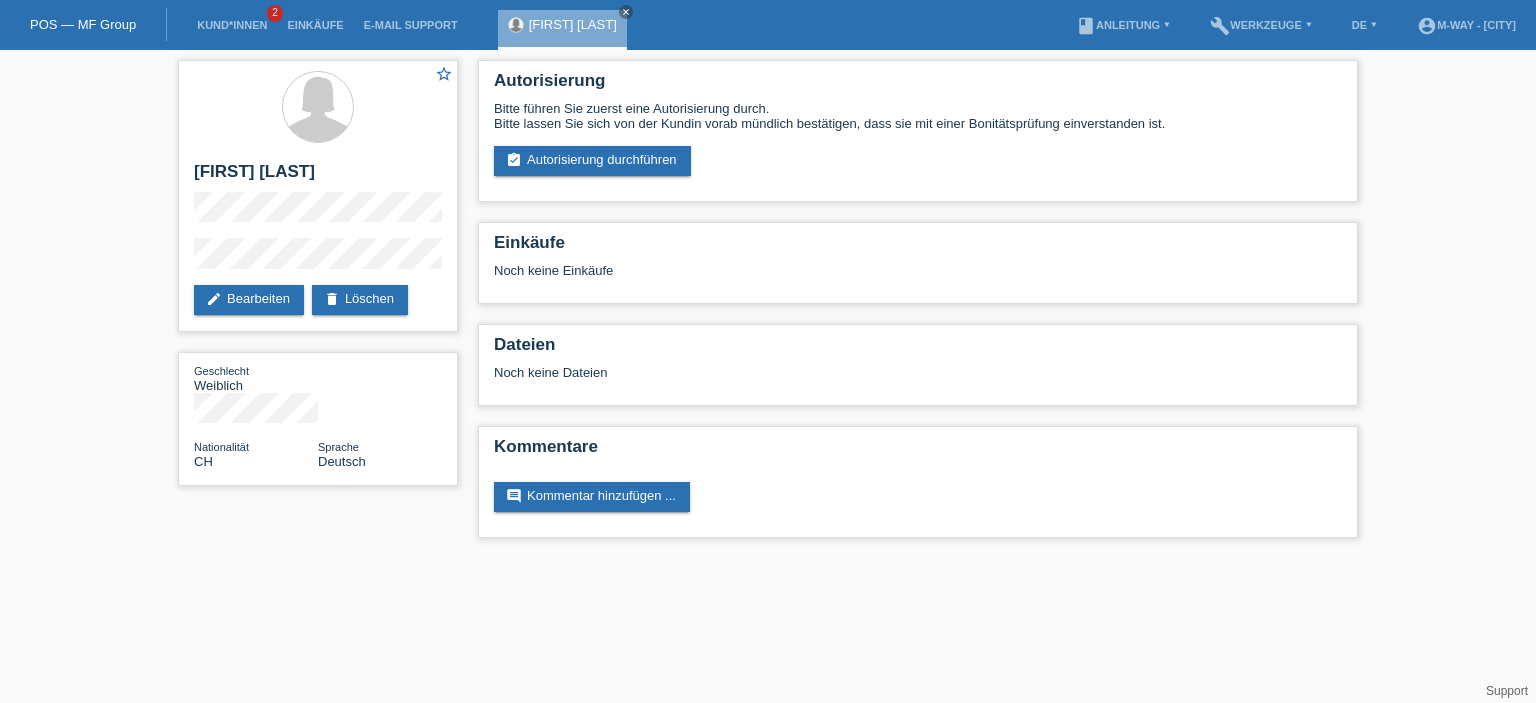 scroll, scrollTop: 0, scrollLeft: 0, axis: both 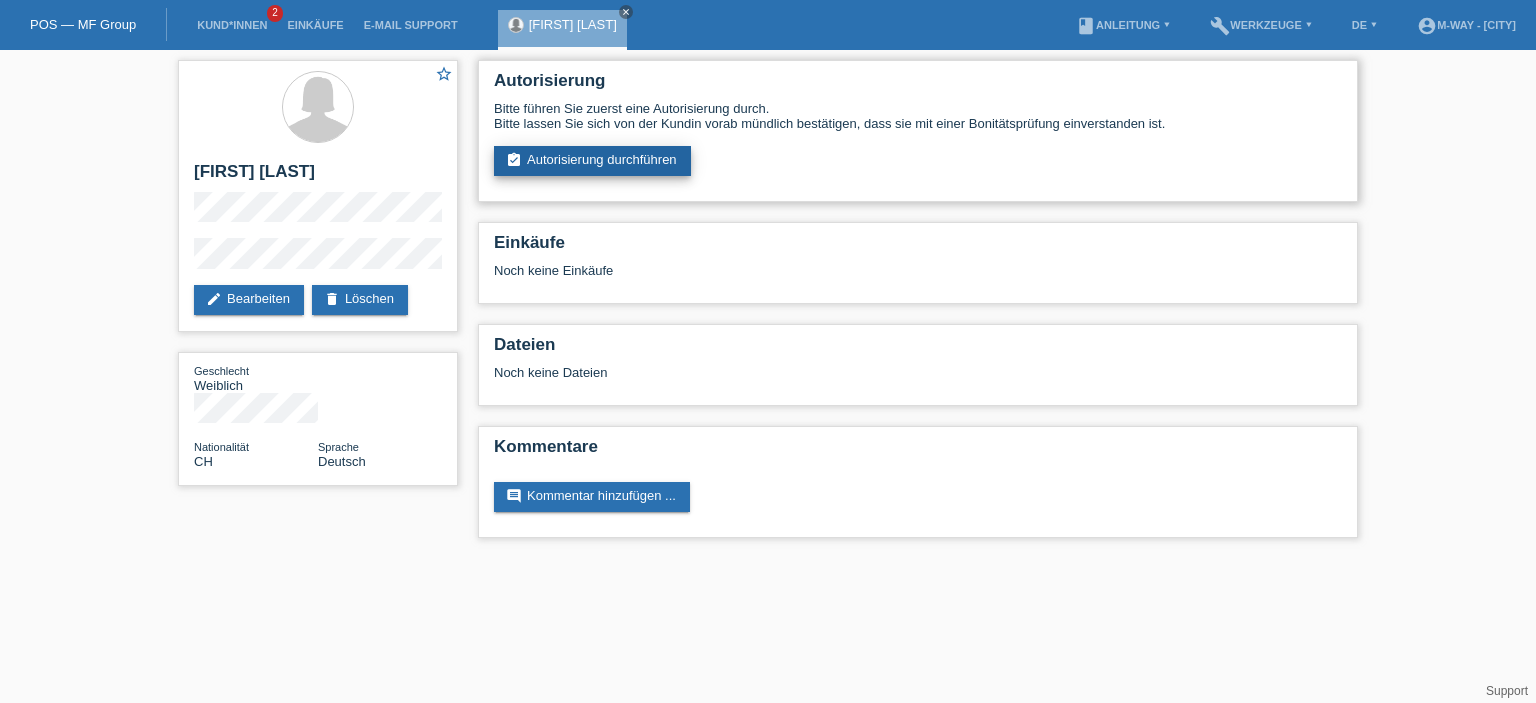 click on "assignment_turned_in  Autorisierung durchführen" at bounding box center [592, 161] 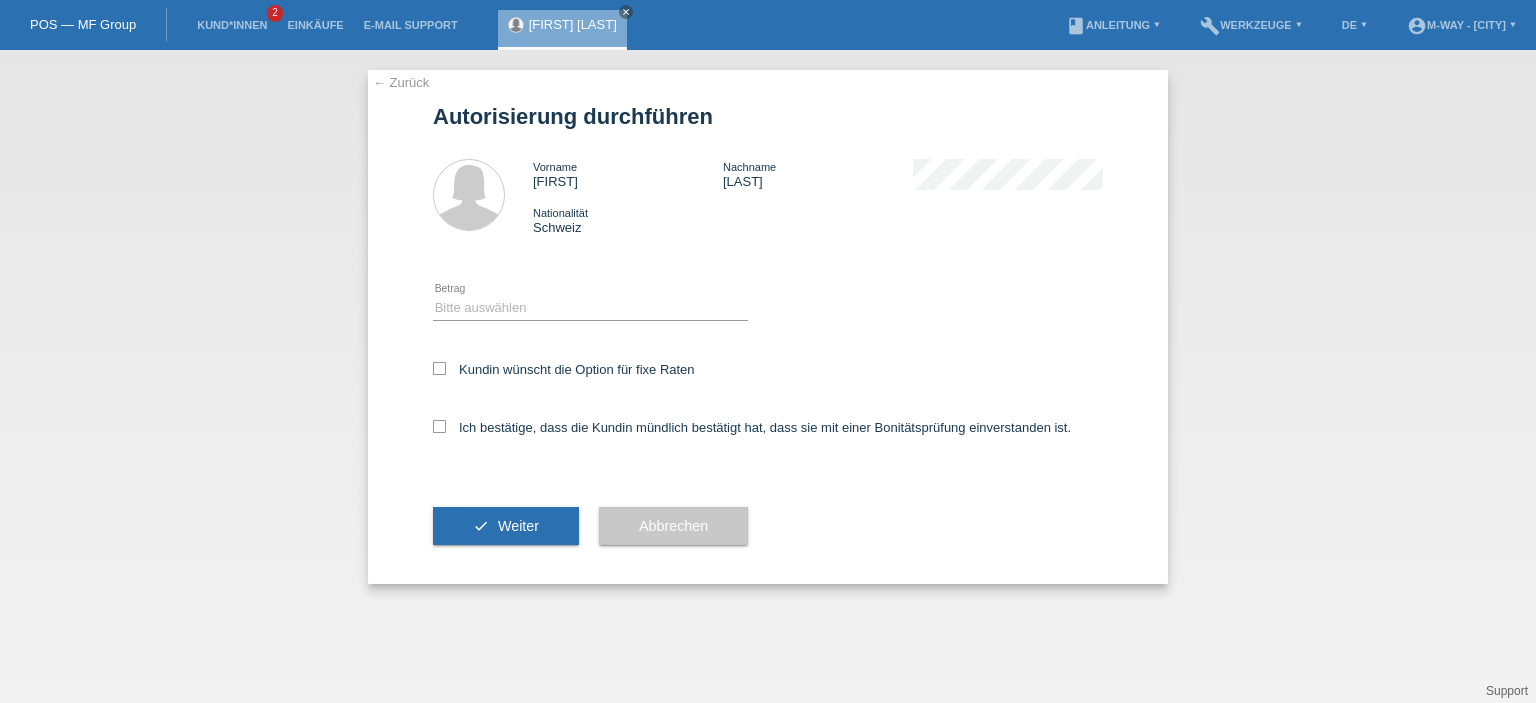 scroll, scrollTop: 0, scrollLeft: 0, axis: both 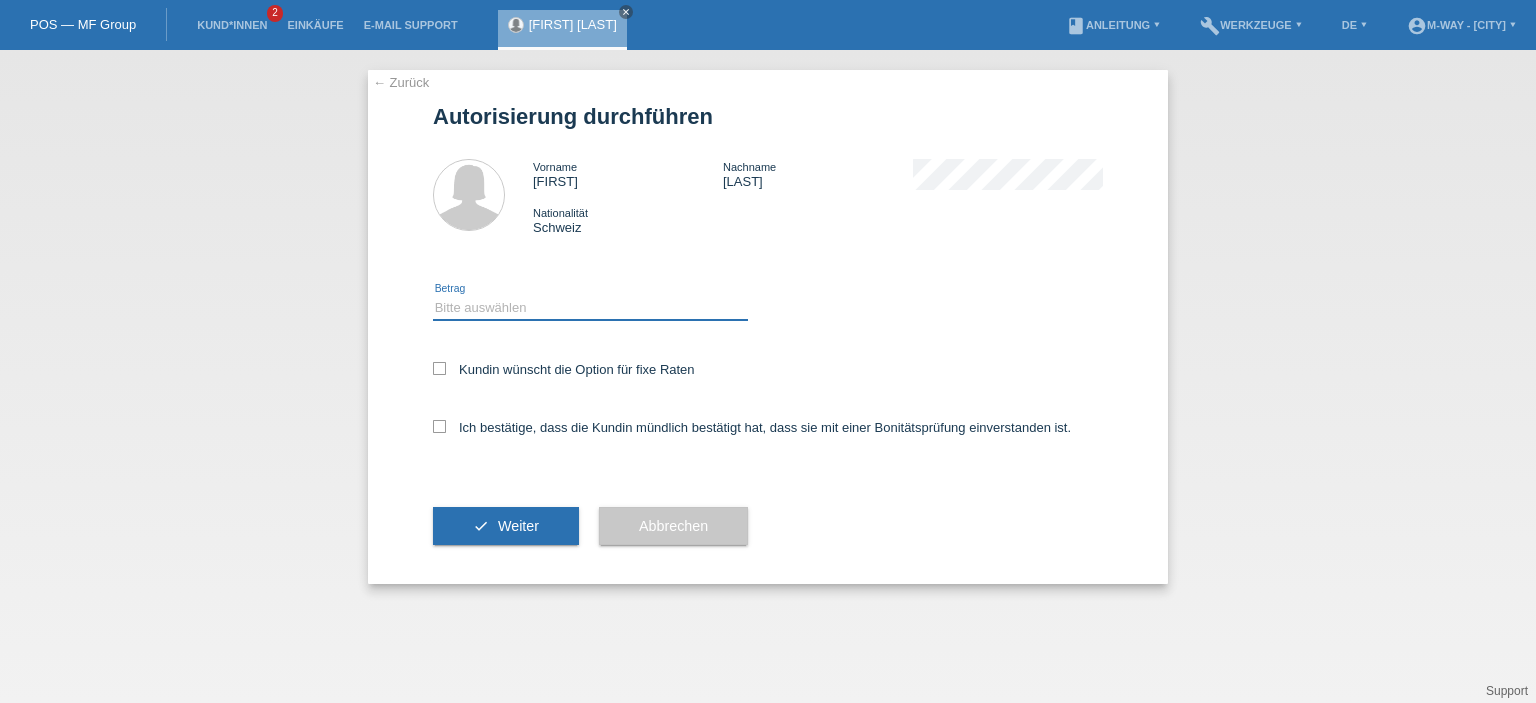 click on "Bitte auswählen
CHF 1.00 - CHF 499.00
CHF 500.00 - CHF 1'999.00
CHF 2'000.00 - CHF 15'000.00" at bounding box center (590, 308) 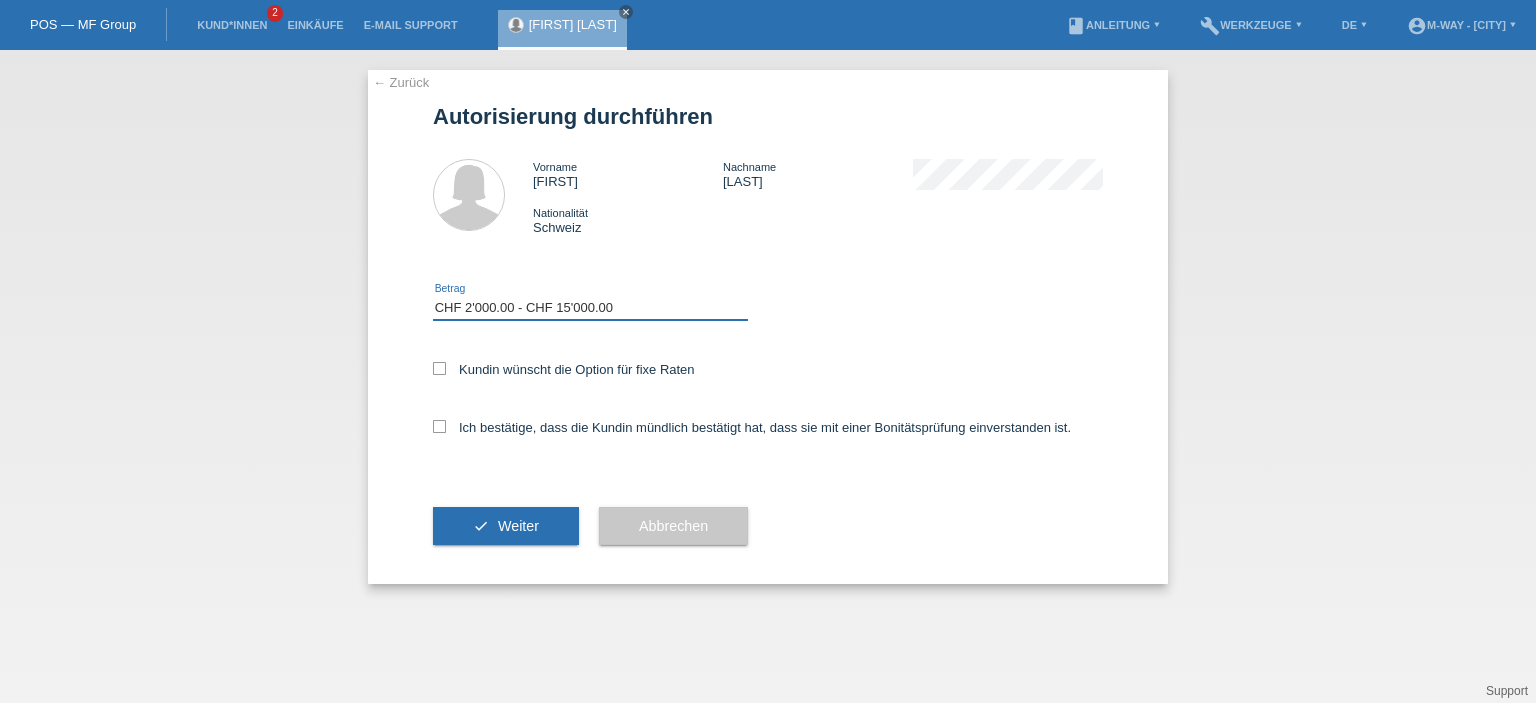 click on "Bitte auswählen
CHF 1.00 - CHF 499.00
CHF 500.00 - CHF 1'999.00
CHF 2'000.00 - CHF 15'000.00" at bounding box center (590, 308) 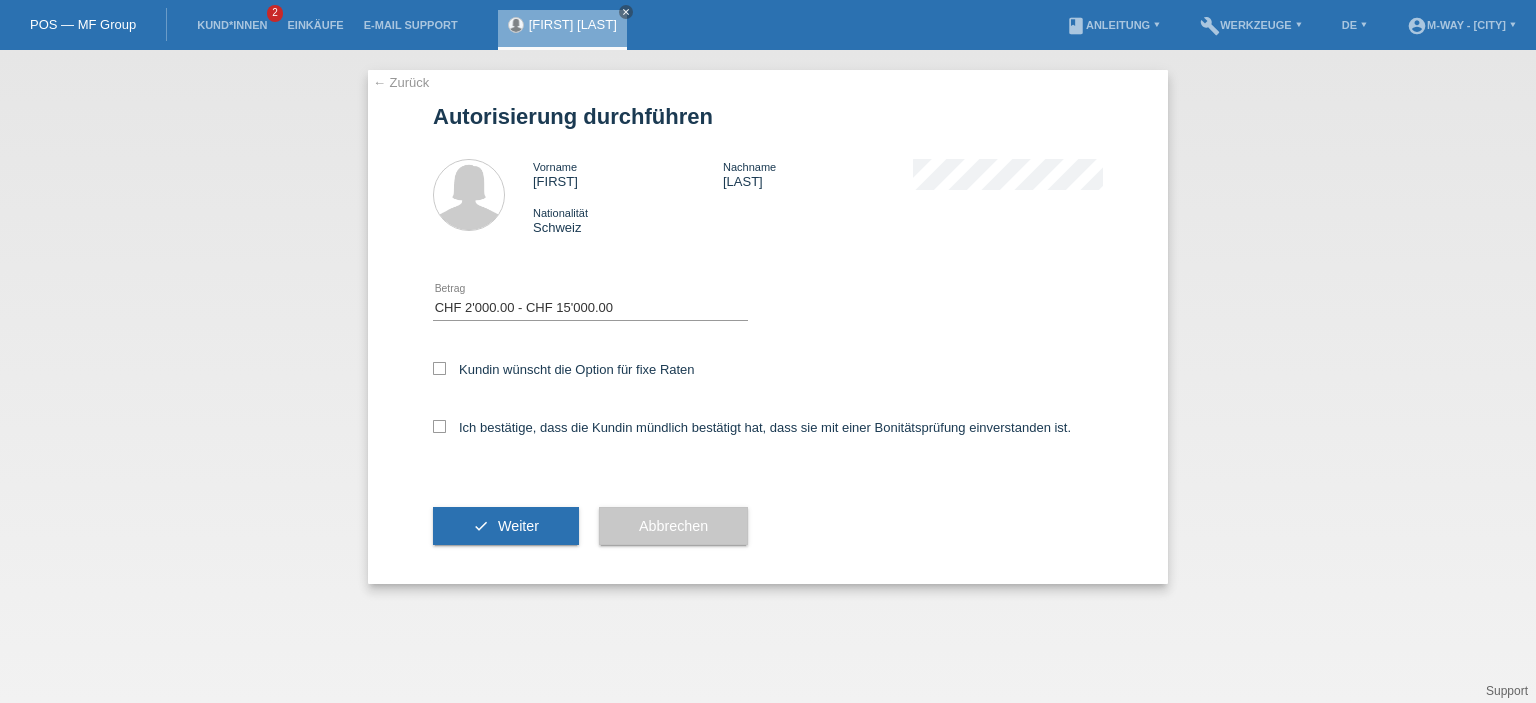 click on "← Zurück
Autorisierung durchführen
Vorname
[FIRST]
Nachname
[LAST]
Nationalität
Schweiz" at bounding box center (768, 327) 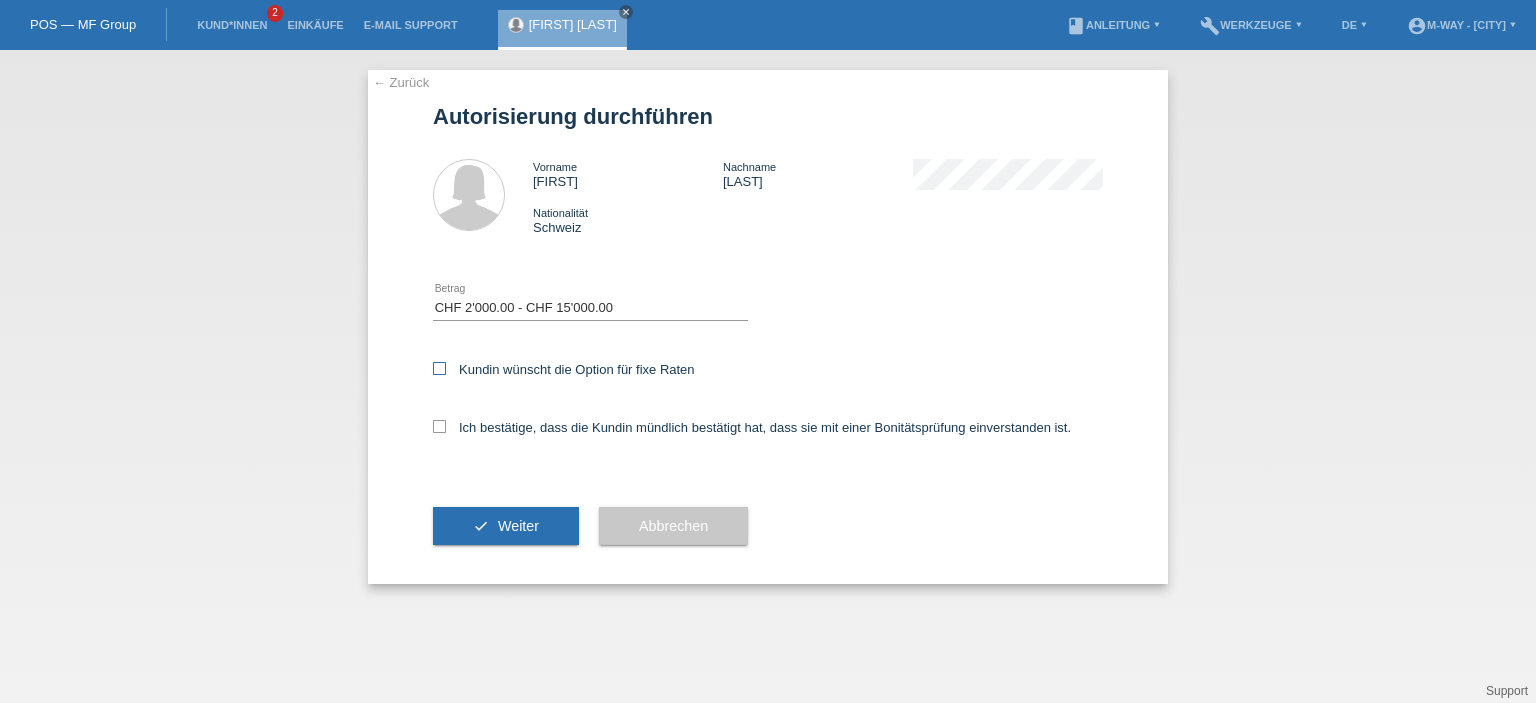 click at bounding box center (439, 368) 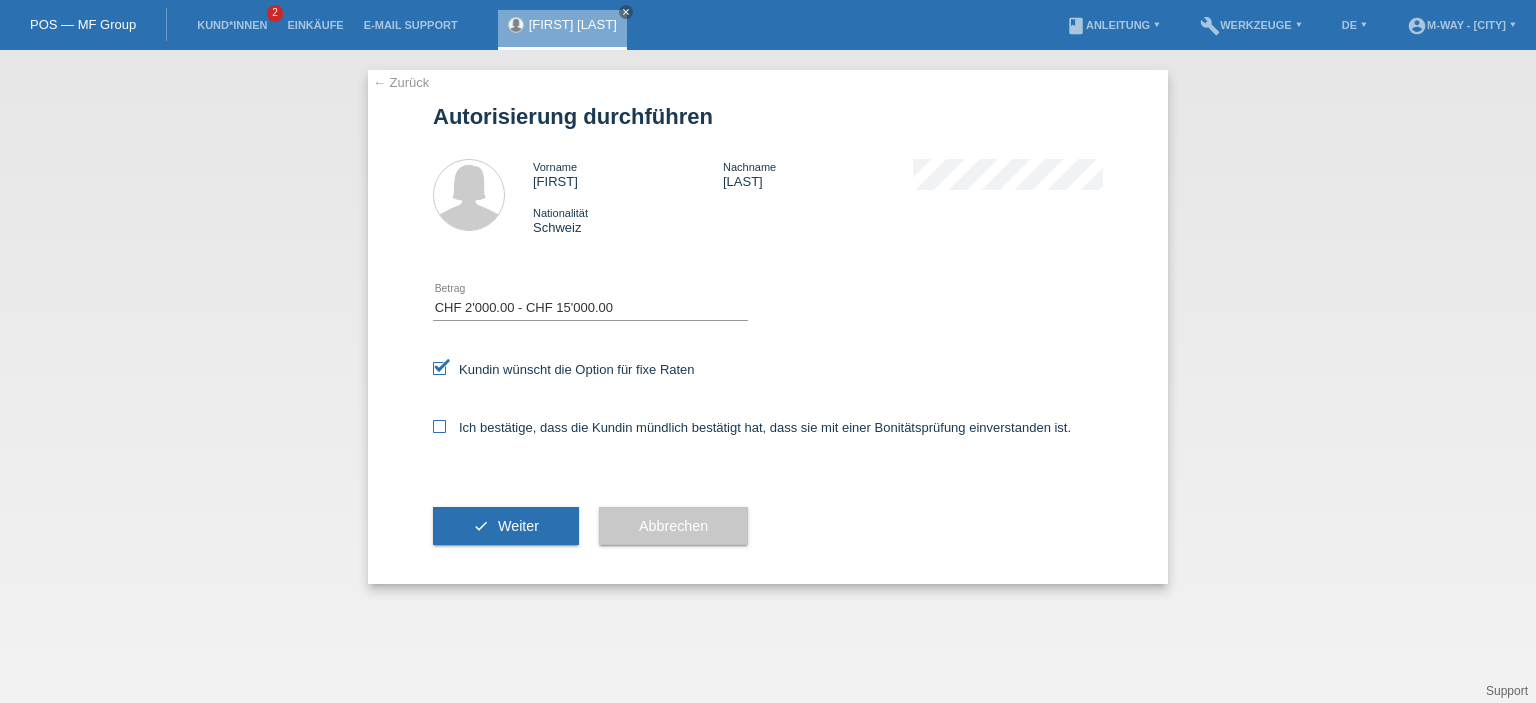 click on "Ich bestätige, dass die Kundin mündlich bestätigt hat, dass sie mit einer Bonitätsprüfung einverstanden ist." at bounding box center [752, 427] 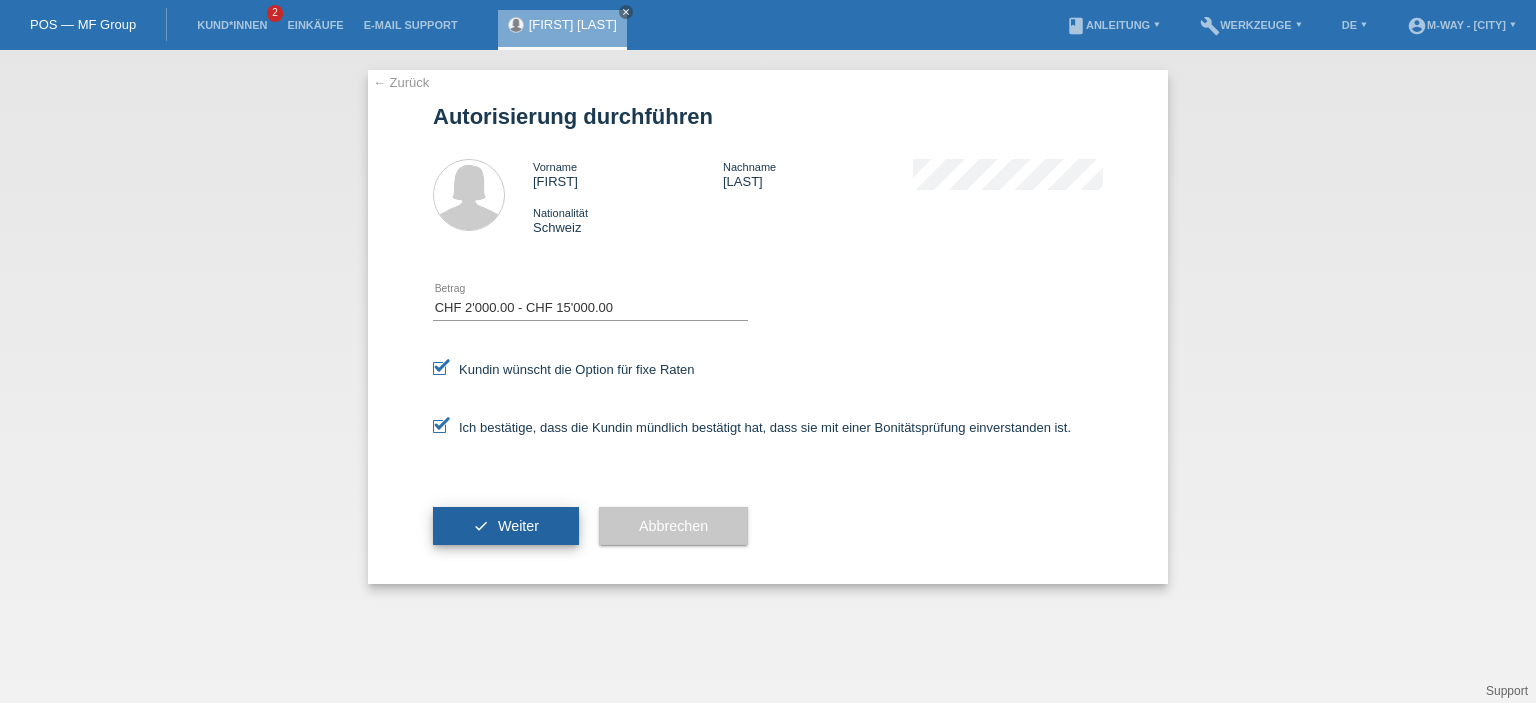 click on "check   Weiter" at bounding box center (506, 526) 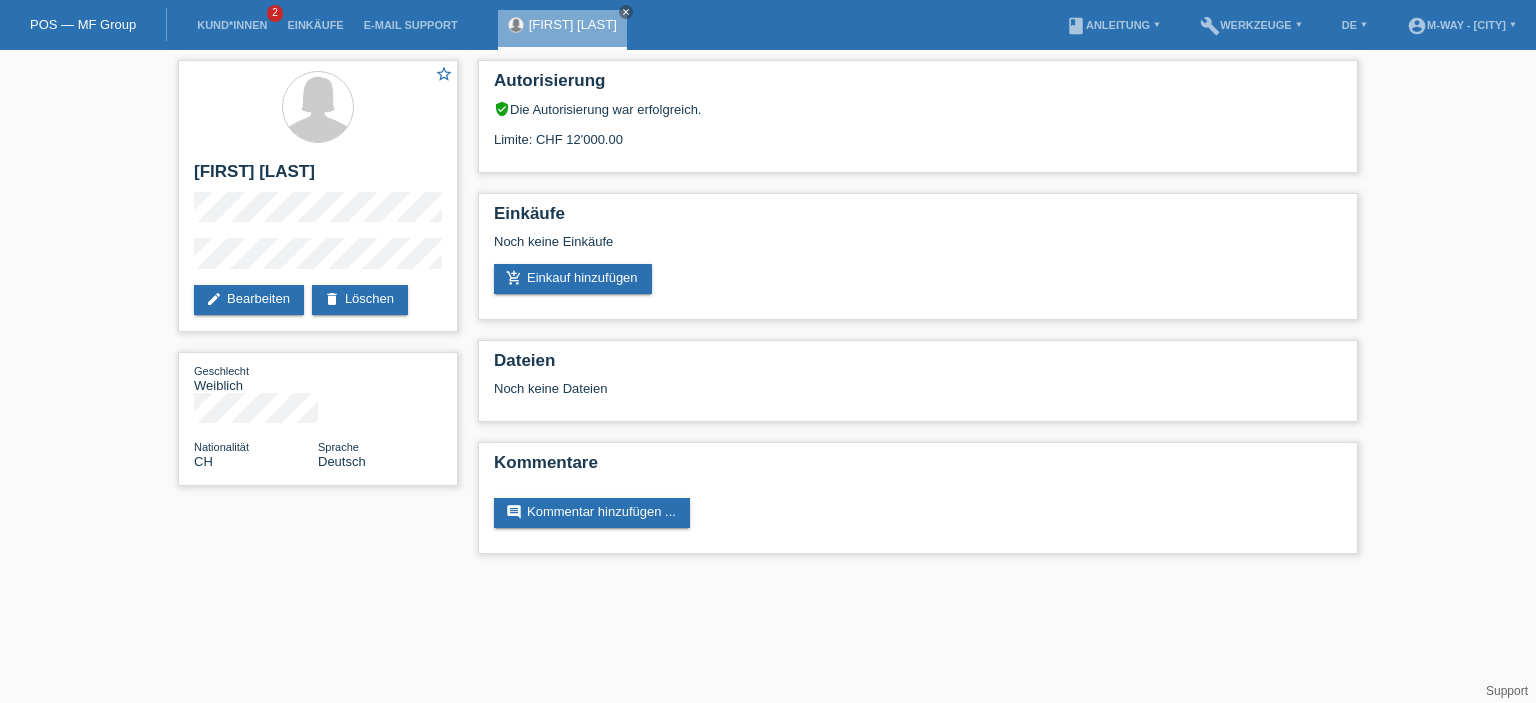 scroll, scrollTop: 0, scrollLeft: 0, axis: both 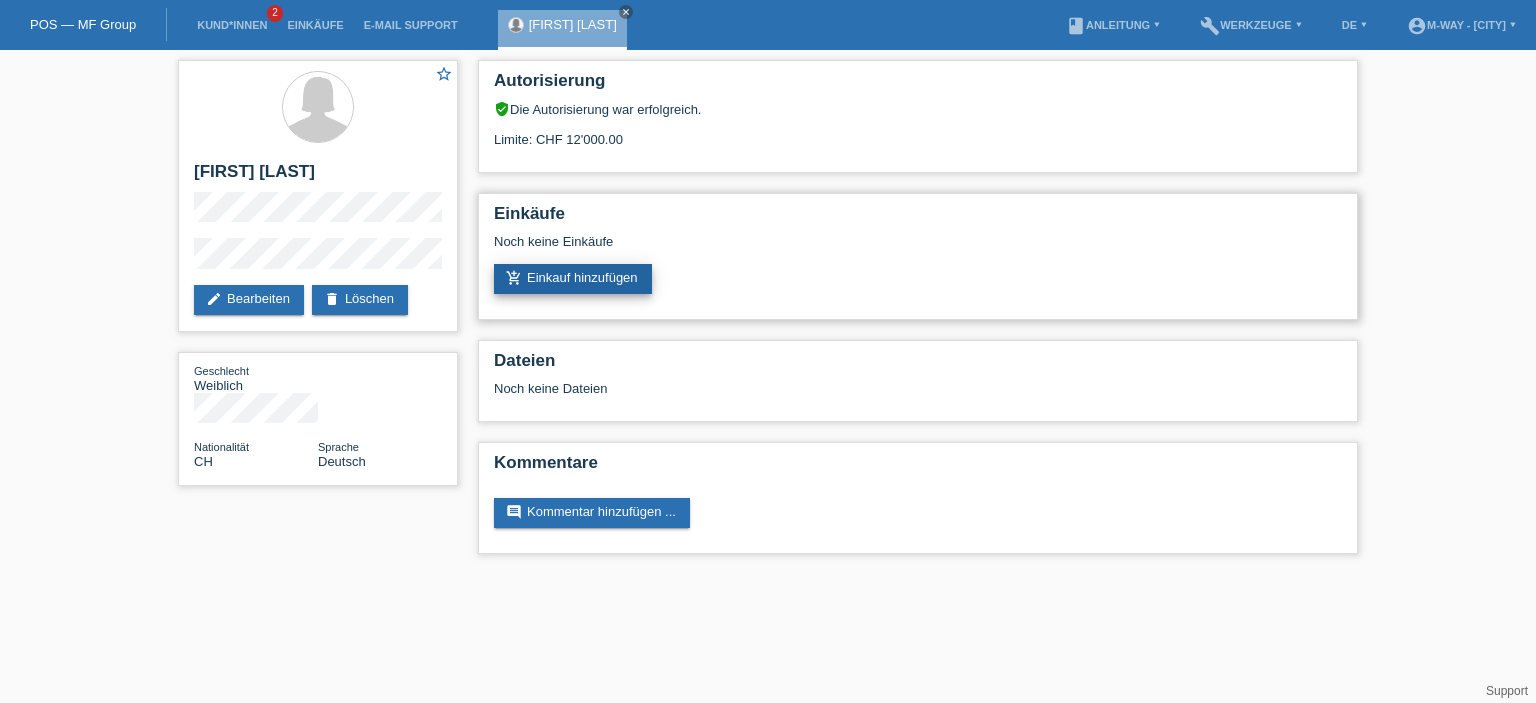 click on "add_shopping_cart  Einkauf hinzufügen" at bounding box center [573, 279] 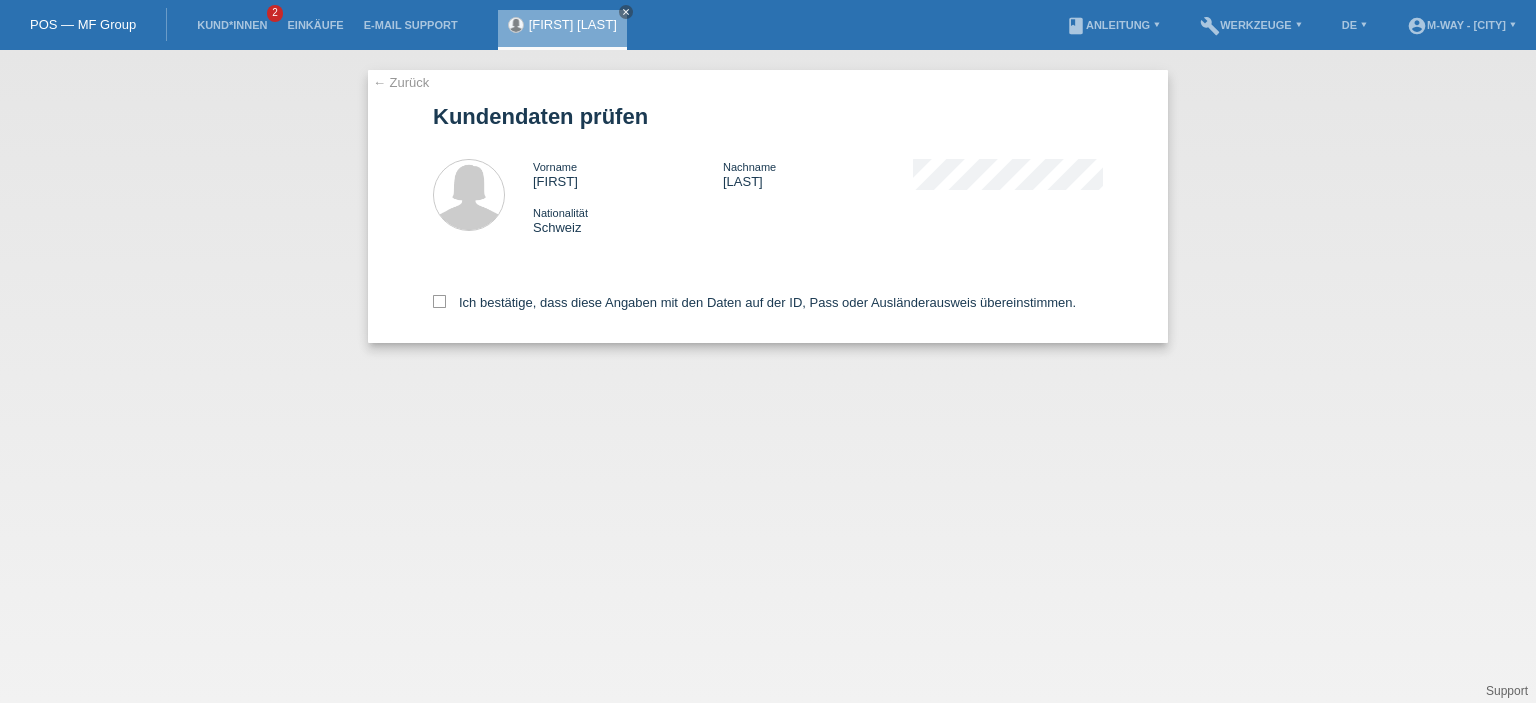 scroll, scrollTop: 0, scrollLeft: 0, axis: both 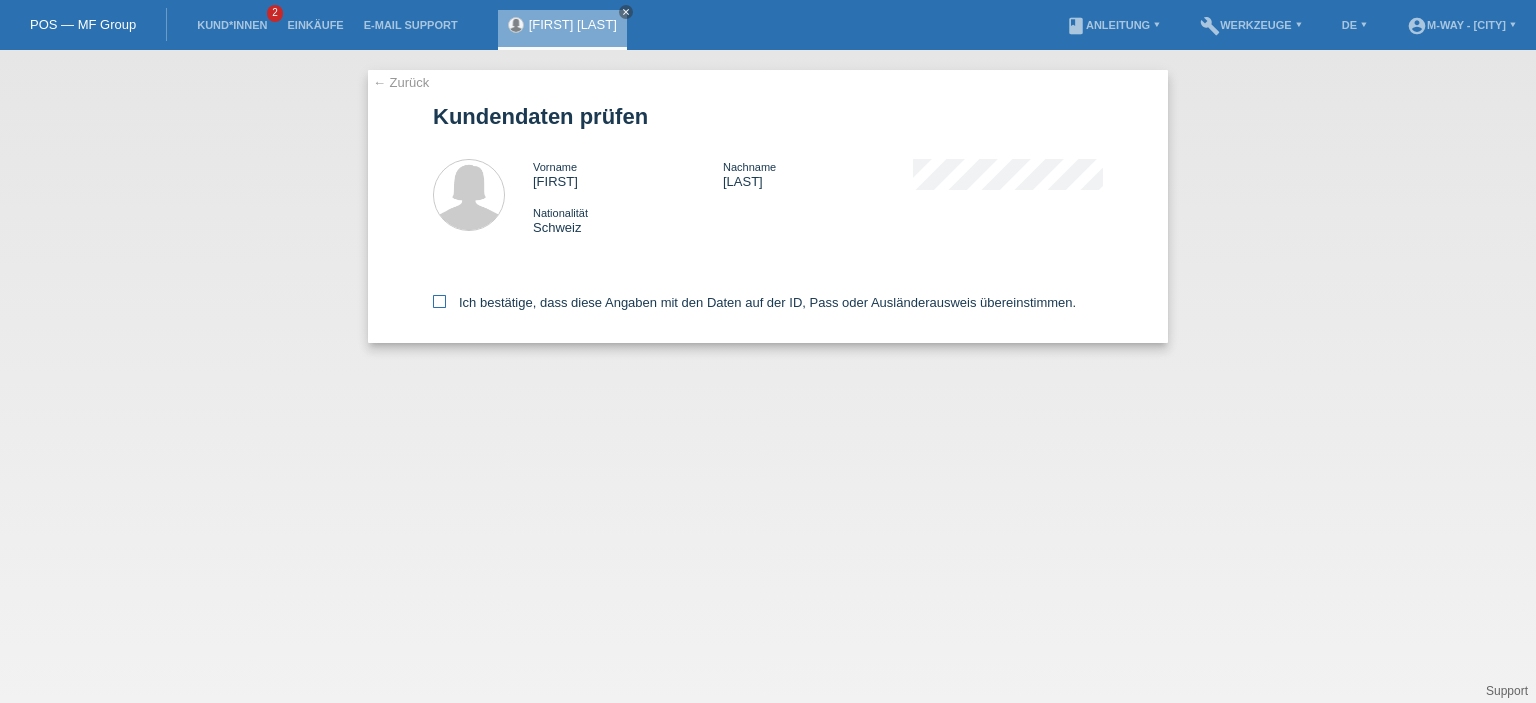 click on "Ich bestätige, dass diese Angaben mit den Daten auf der ID, Pass oder Ausländerausweis übereinstimmen." at bounding box center [754, 302] 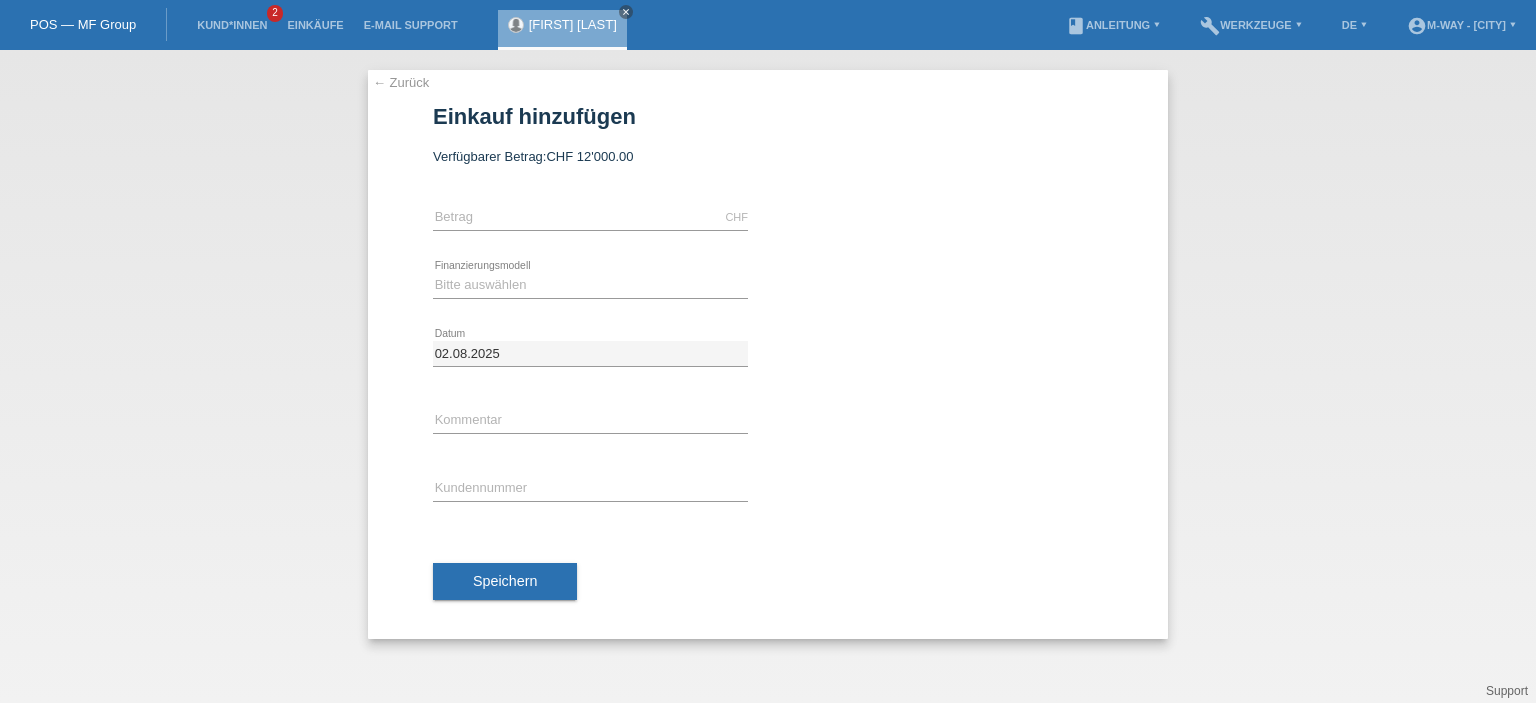 scroll, scrollTop: 0, scrollLeft: 0, axis: both 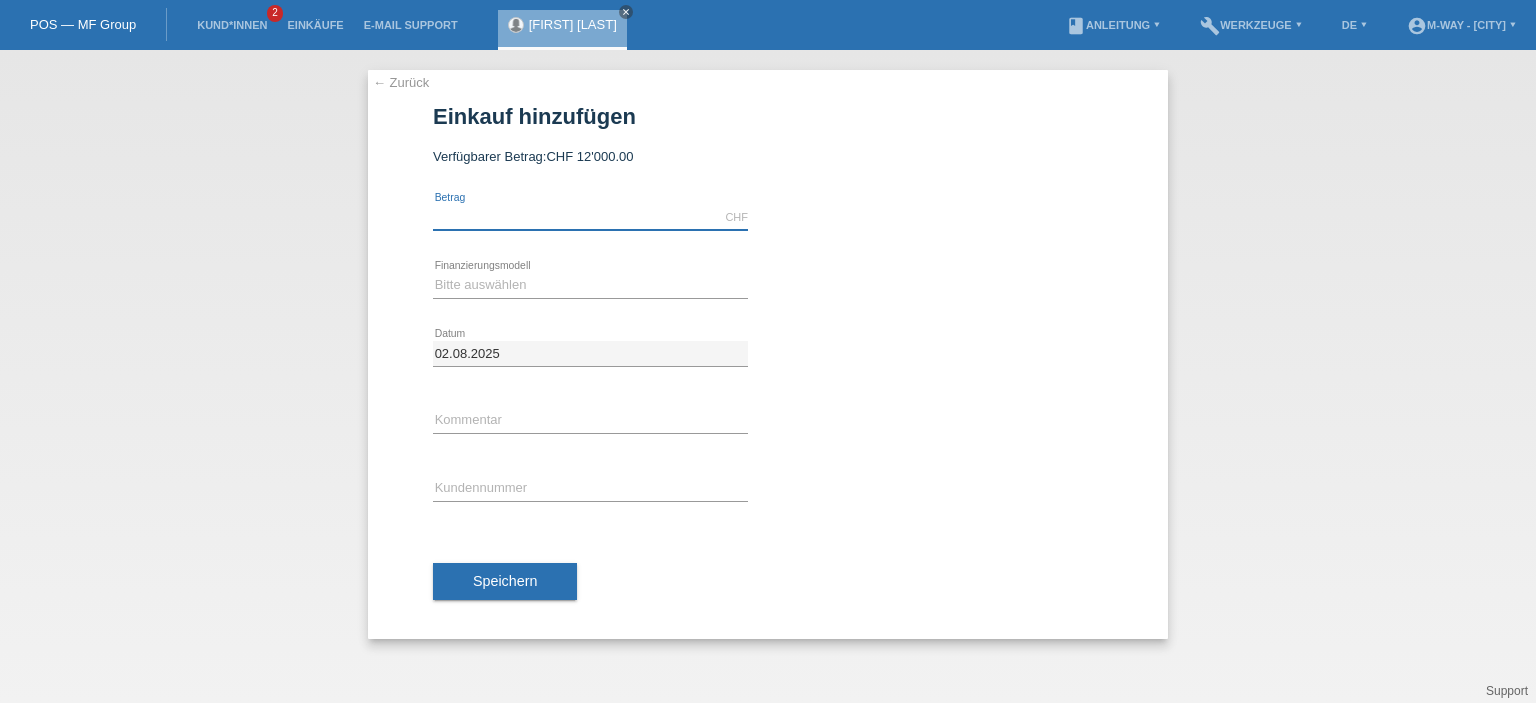 click at bounding box center [590, 217] 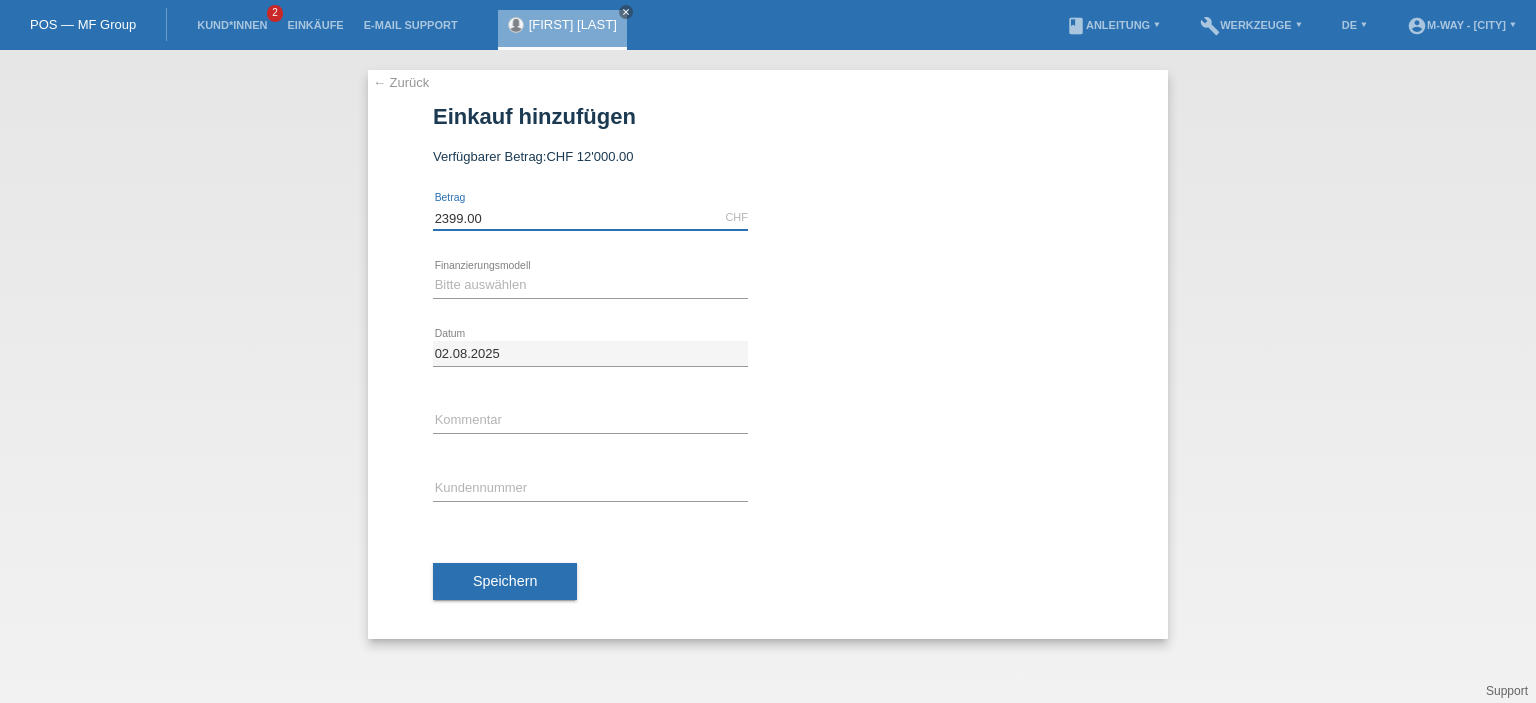 type on "2399.00" 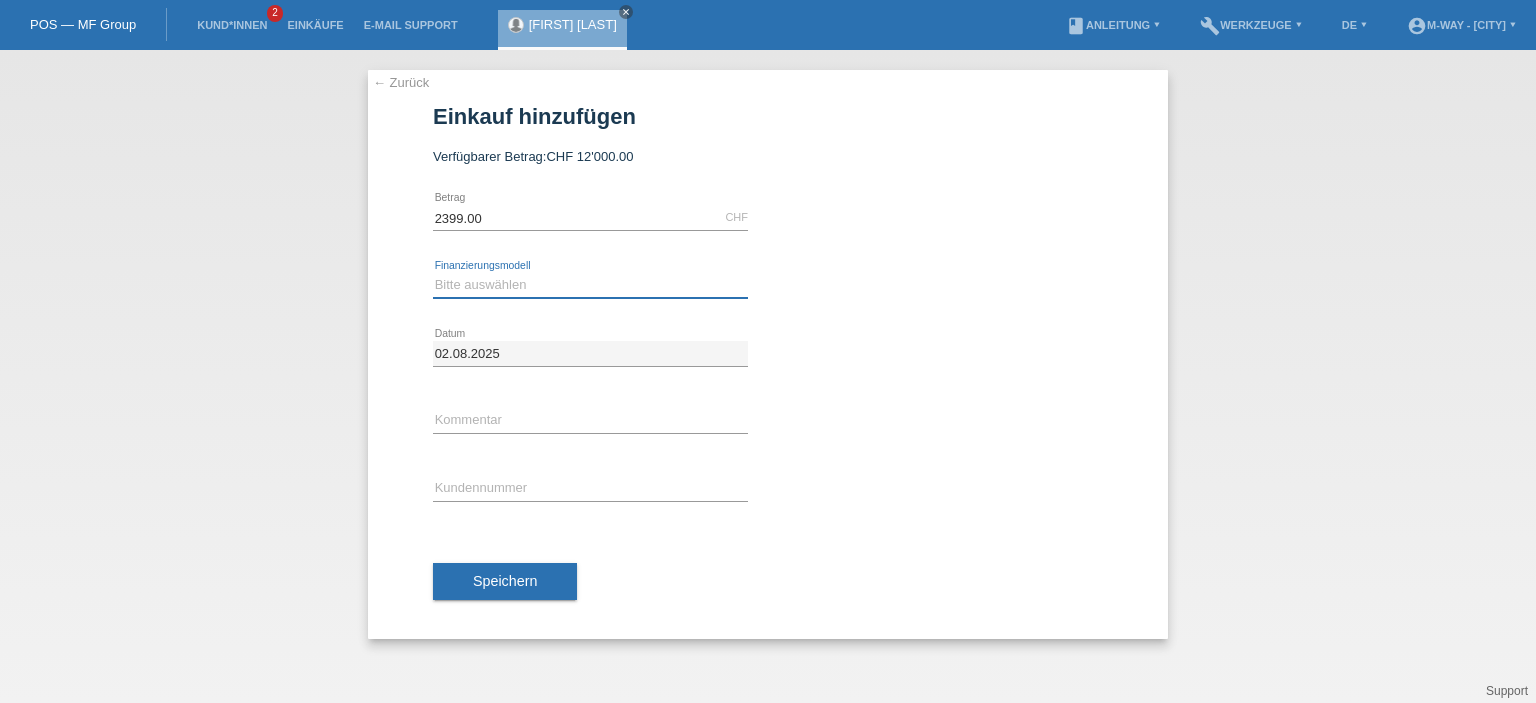 click on "Bitte auswählen
Fixe Raten
Kauf auf Rechnung mit Teilzahlungsoption" at bounding box center [590, 285] 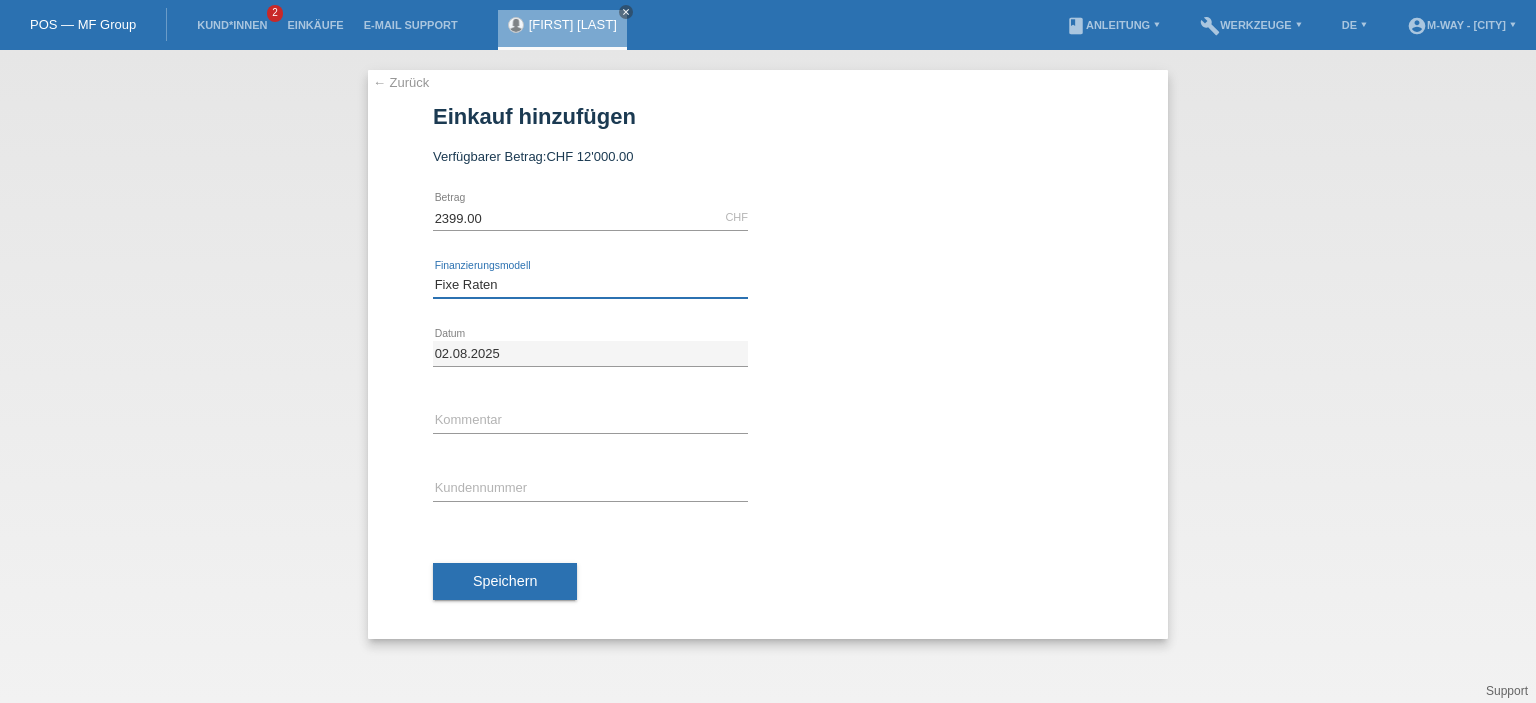 click on "Bitte auswählen
Fixe Raten
Kauf auf Rechnung mit Teilzahlungsoption" at bounding box center [590, 285] 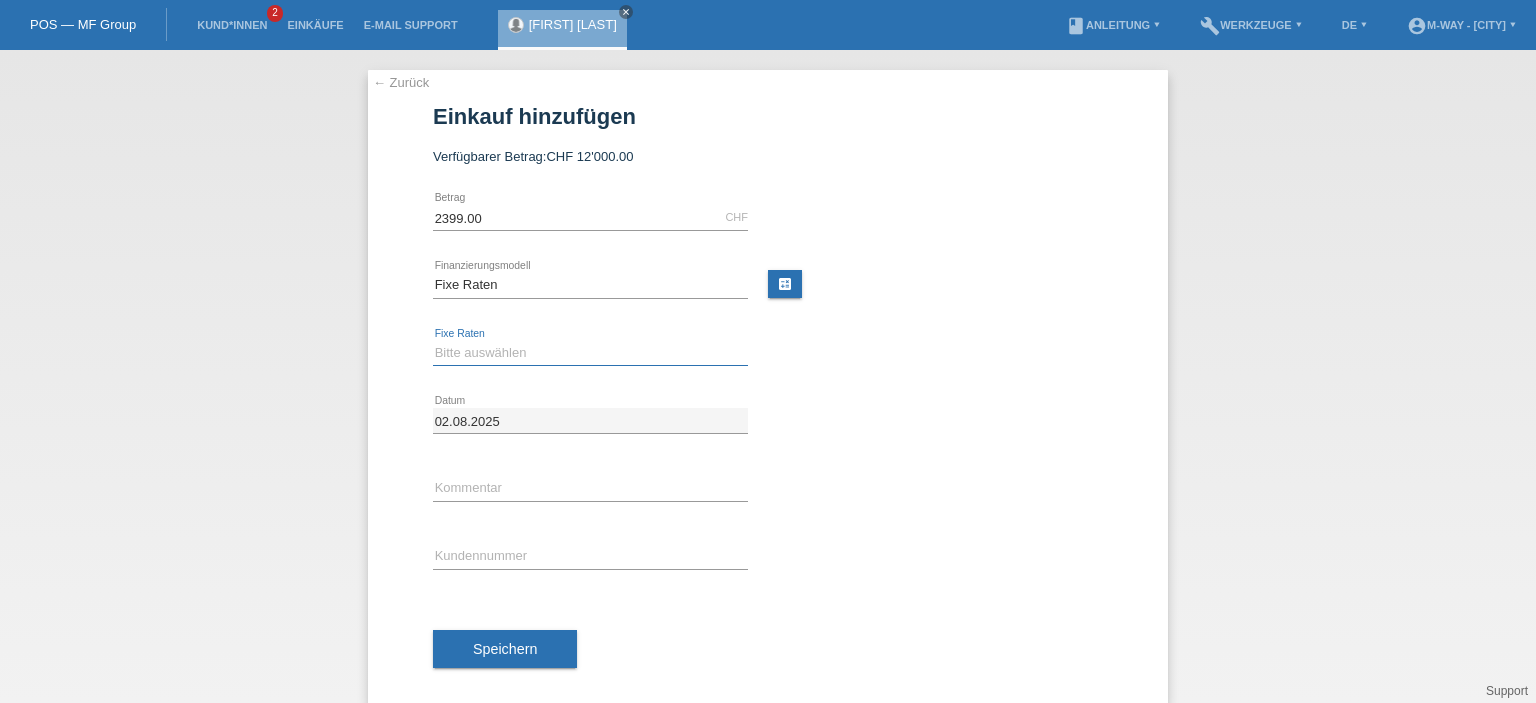click on "Bitte auswählen
4 Raten
5 Raten
6 Raten
7 Raten
8 Raten
9 Raten
10 Raten
11 Raten" at bounding box center [590, 353] 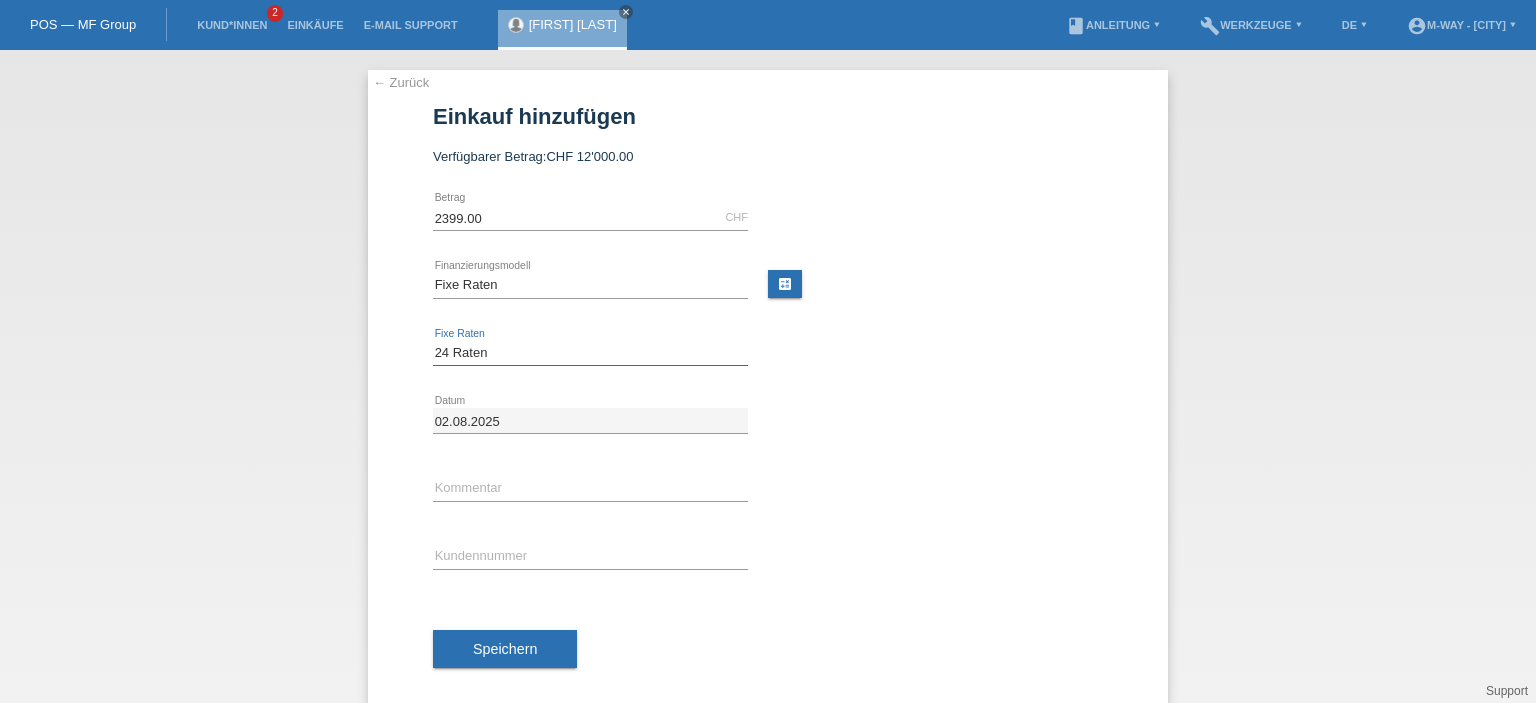click on "Bitte auswählen
4 Raten
5 Raten
6 Raten
7 Raten
8 Raten
9 Raten
10 Raten
11 Raten" at bounding box center (590, 353) 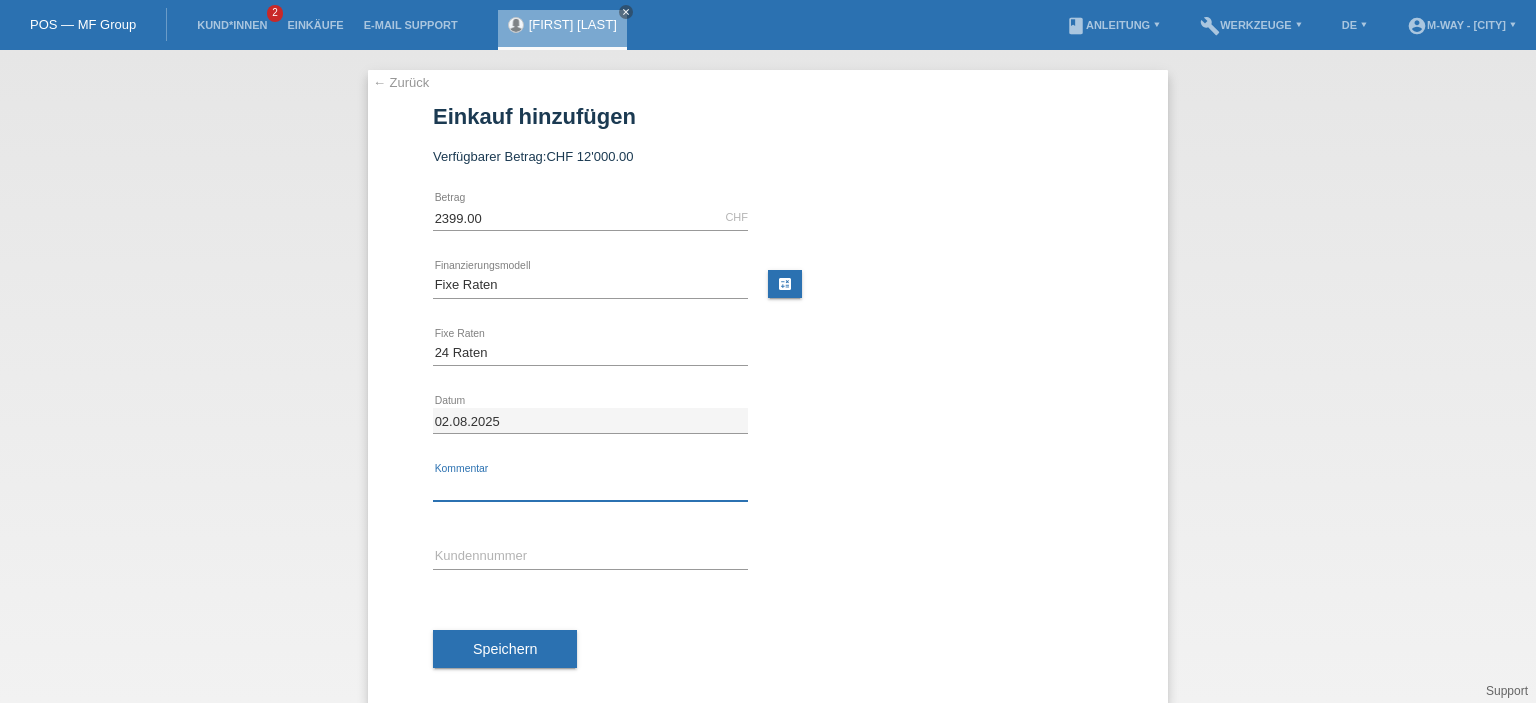 click at bounding box center [590, 488] 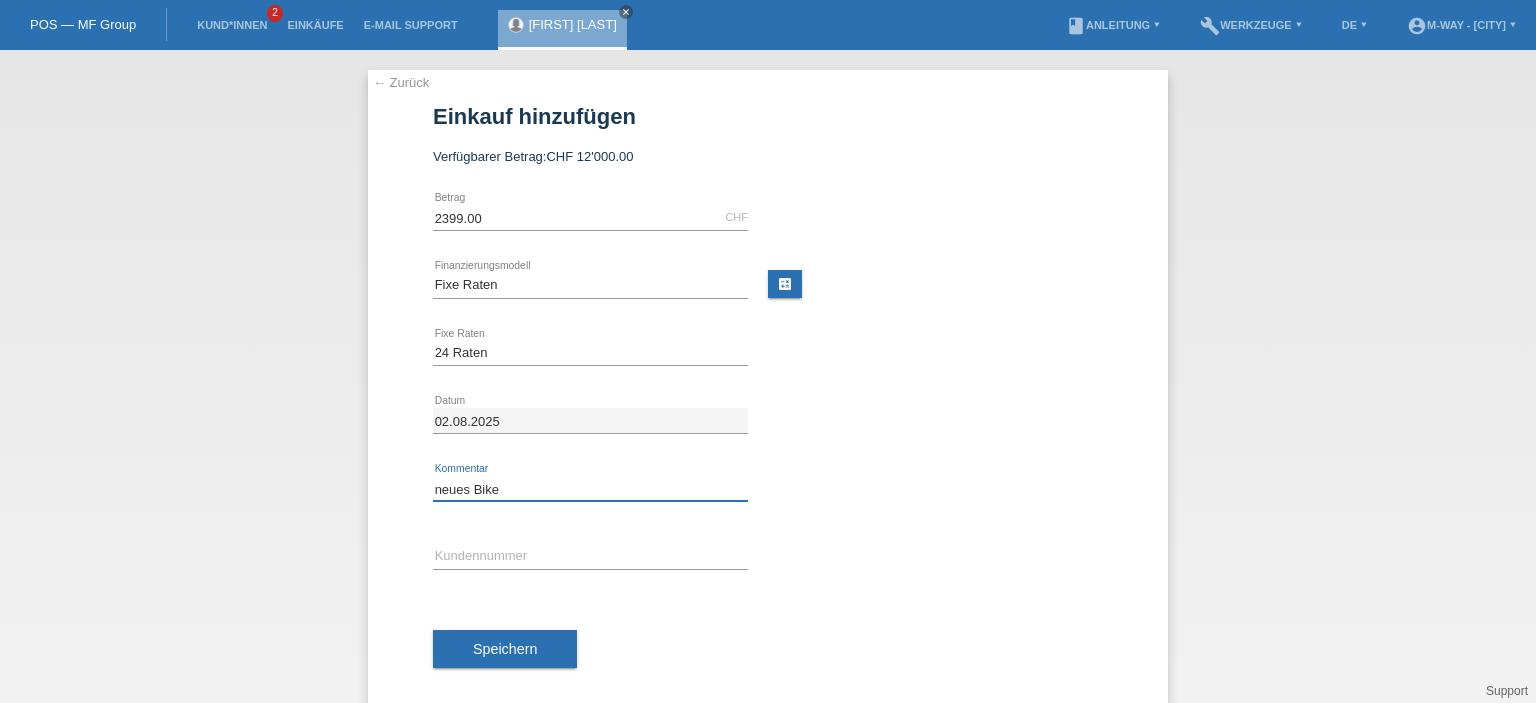 type on "neues Bike" 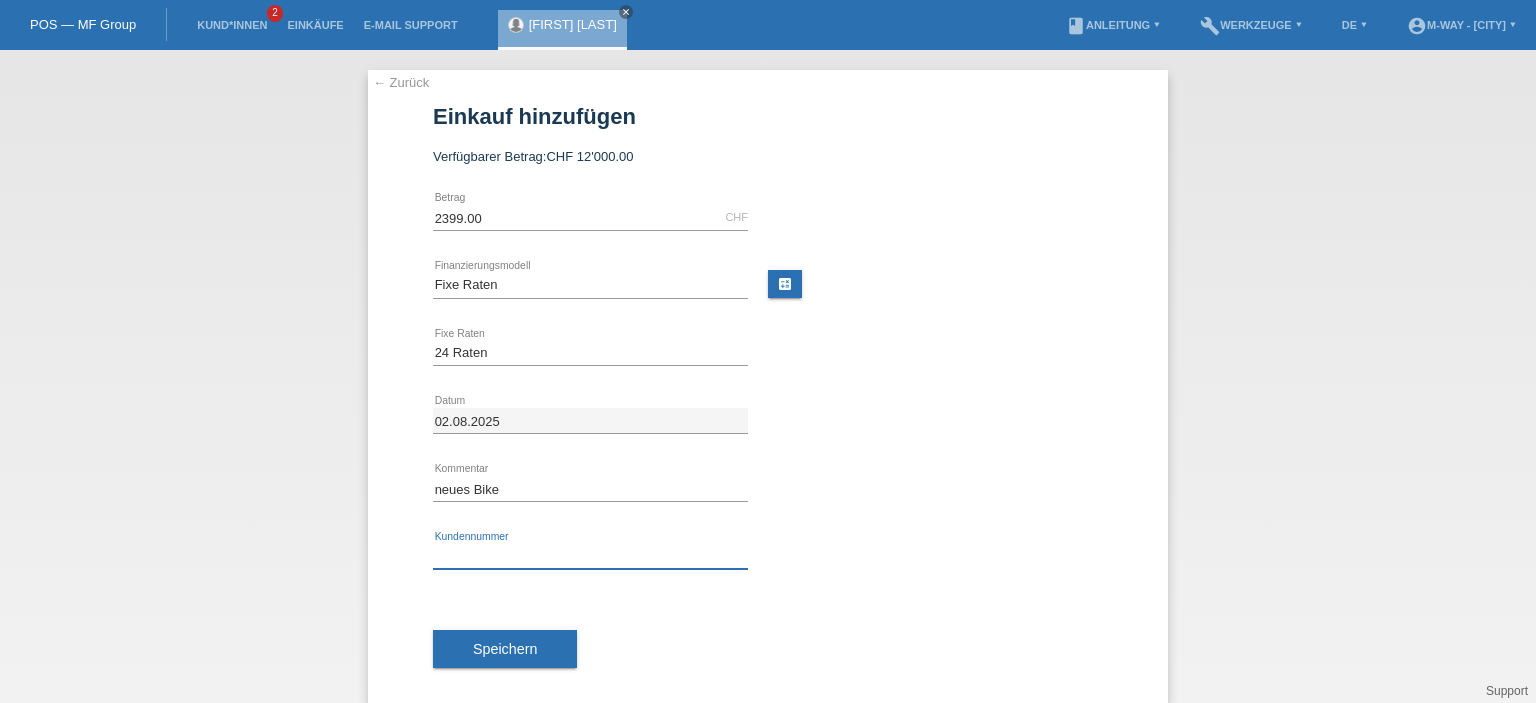 click at bounding box center (590, 556) 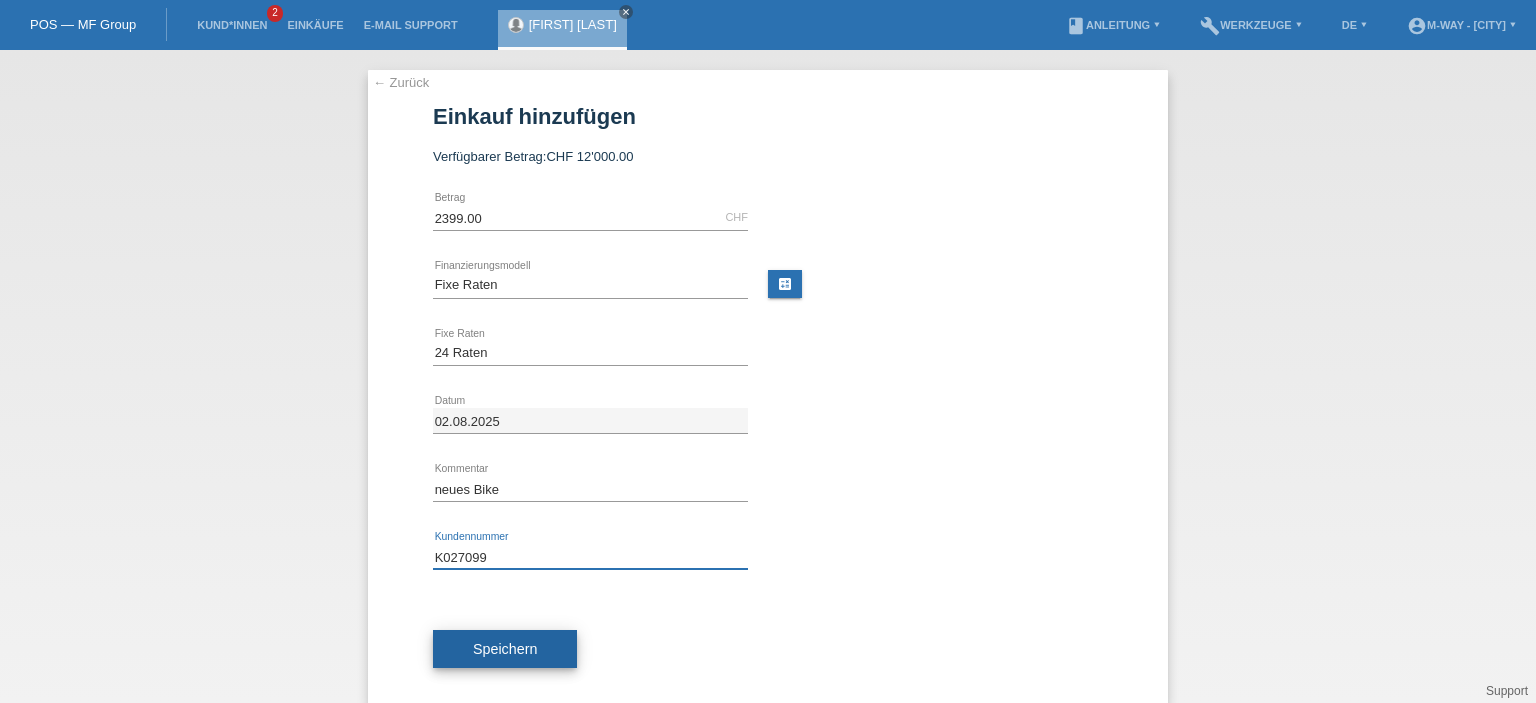 type on "K027099" 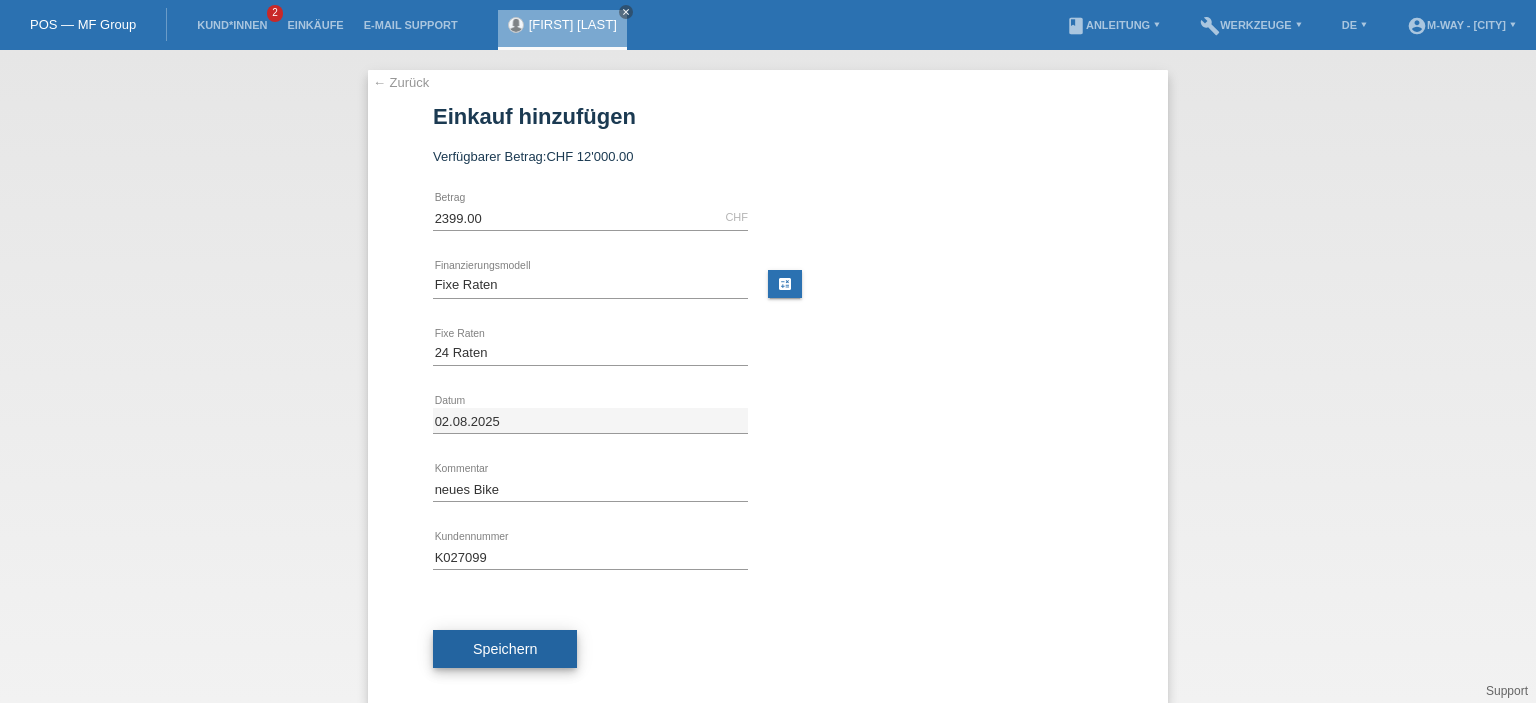 click on "Speichern" at bounding box center [505, 649] 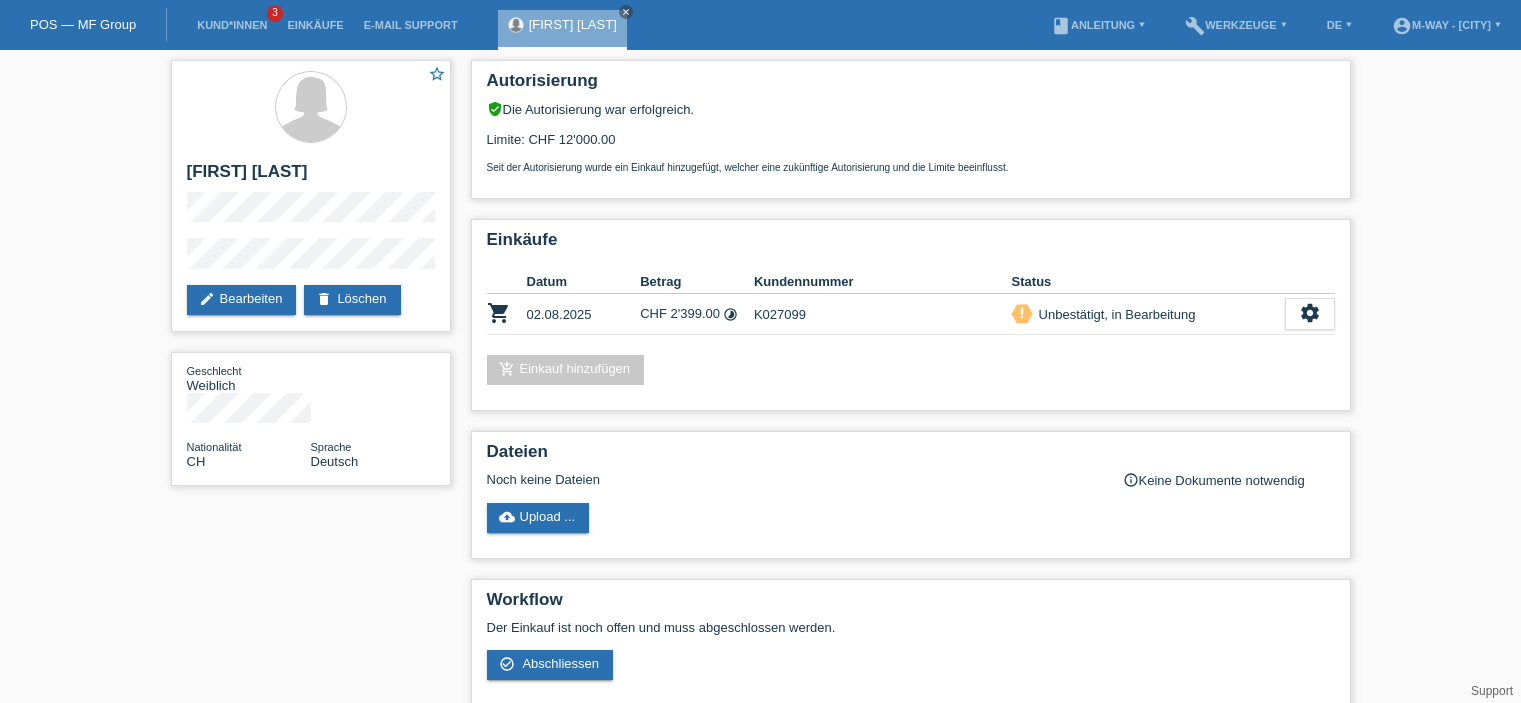 scroll, scrollTop: 0, scrollLeft: 0, axis: both 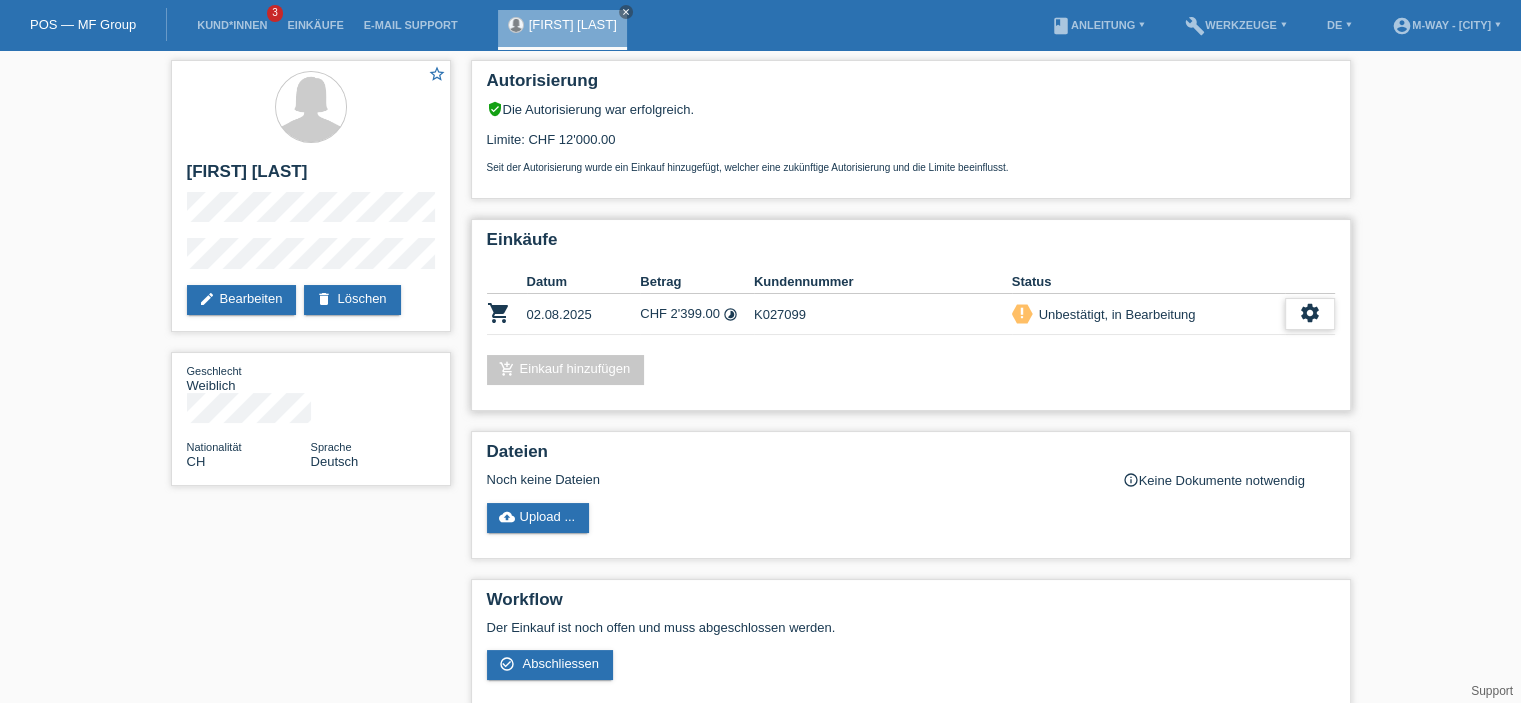 click on "settings" at bounding box center (1310, 313) 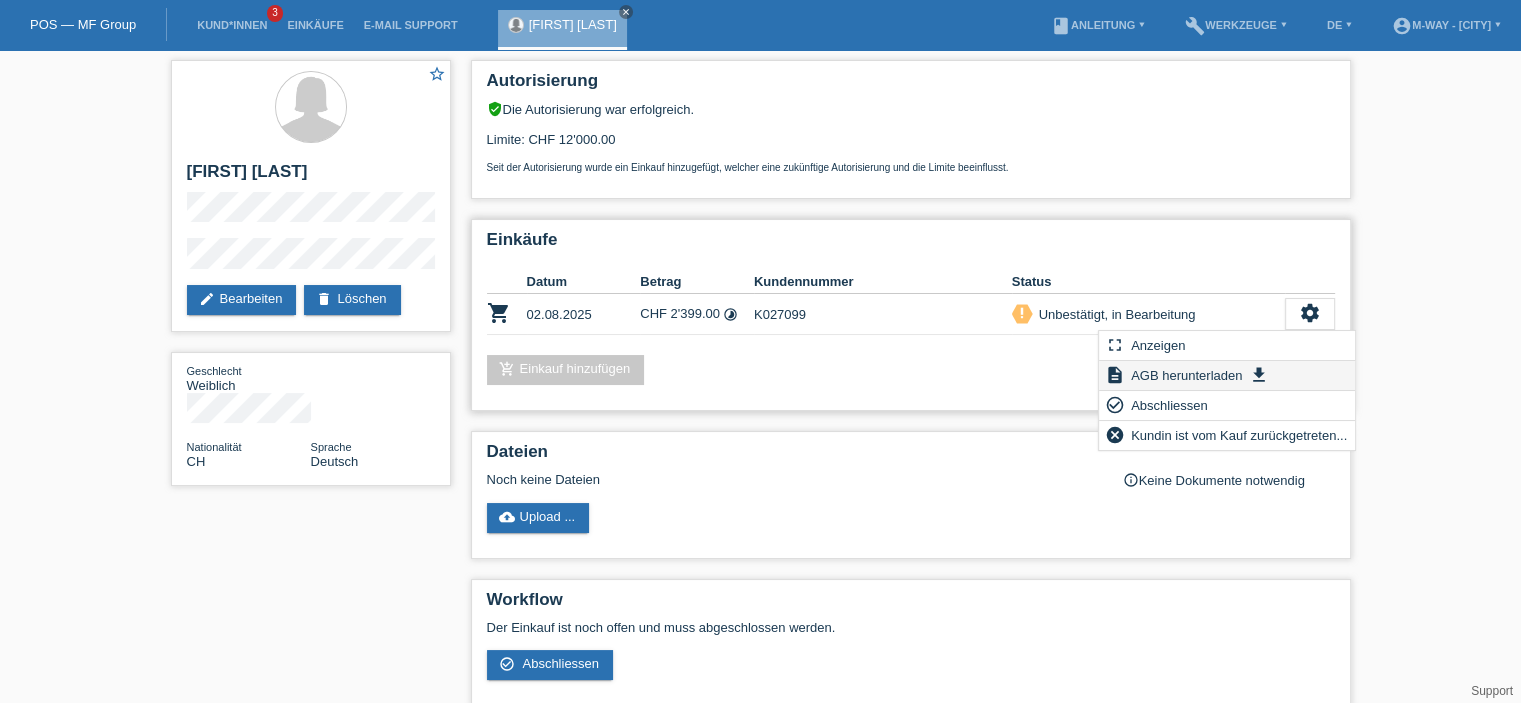 click on "AGB herunterladen" at bounding box center [1186, 375] 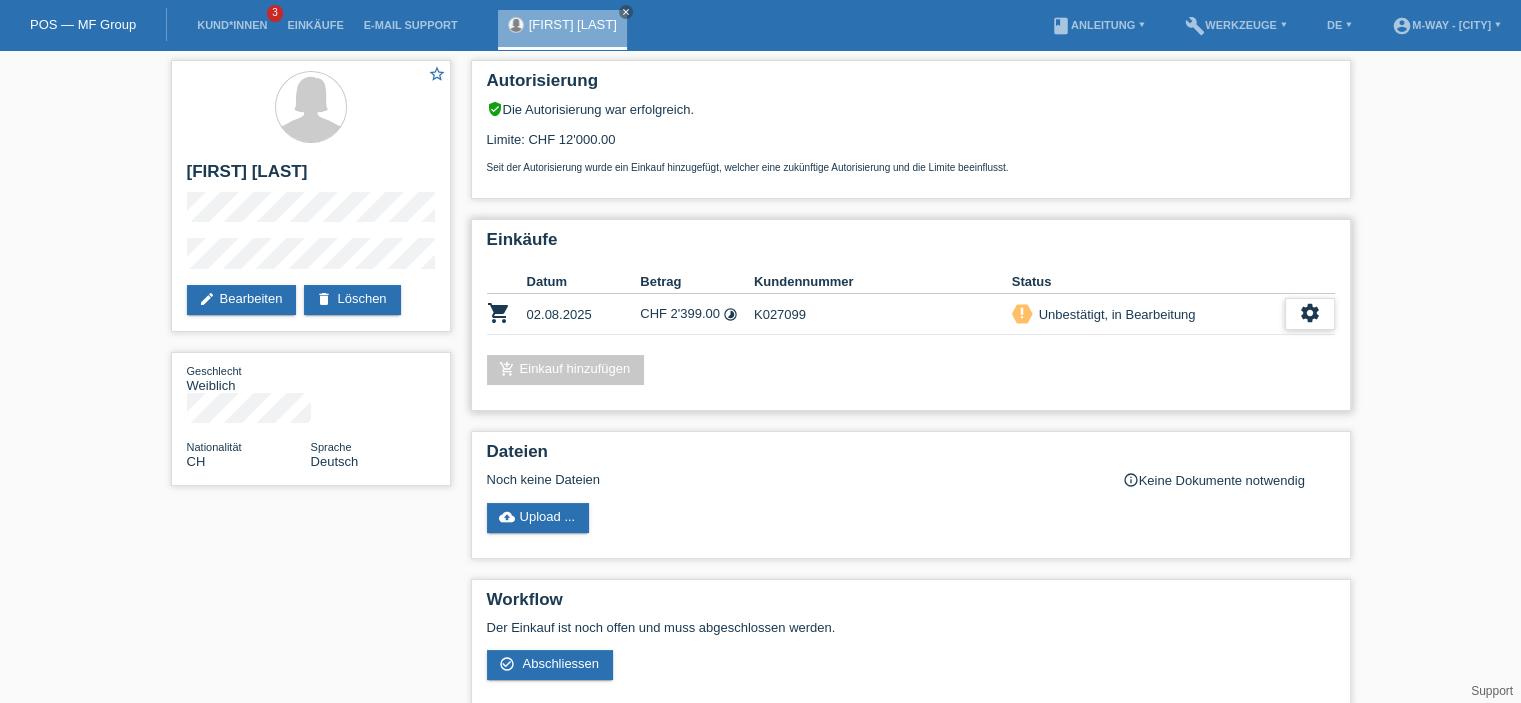 click on "settings" at bounding box center [1310, 313] 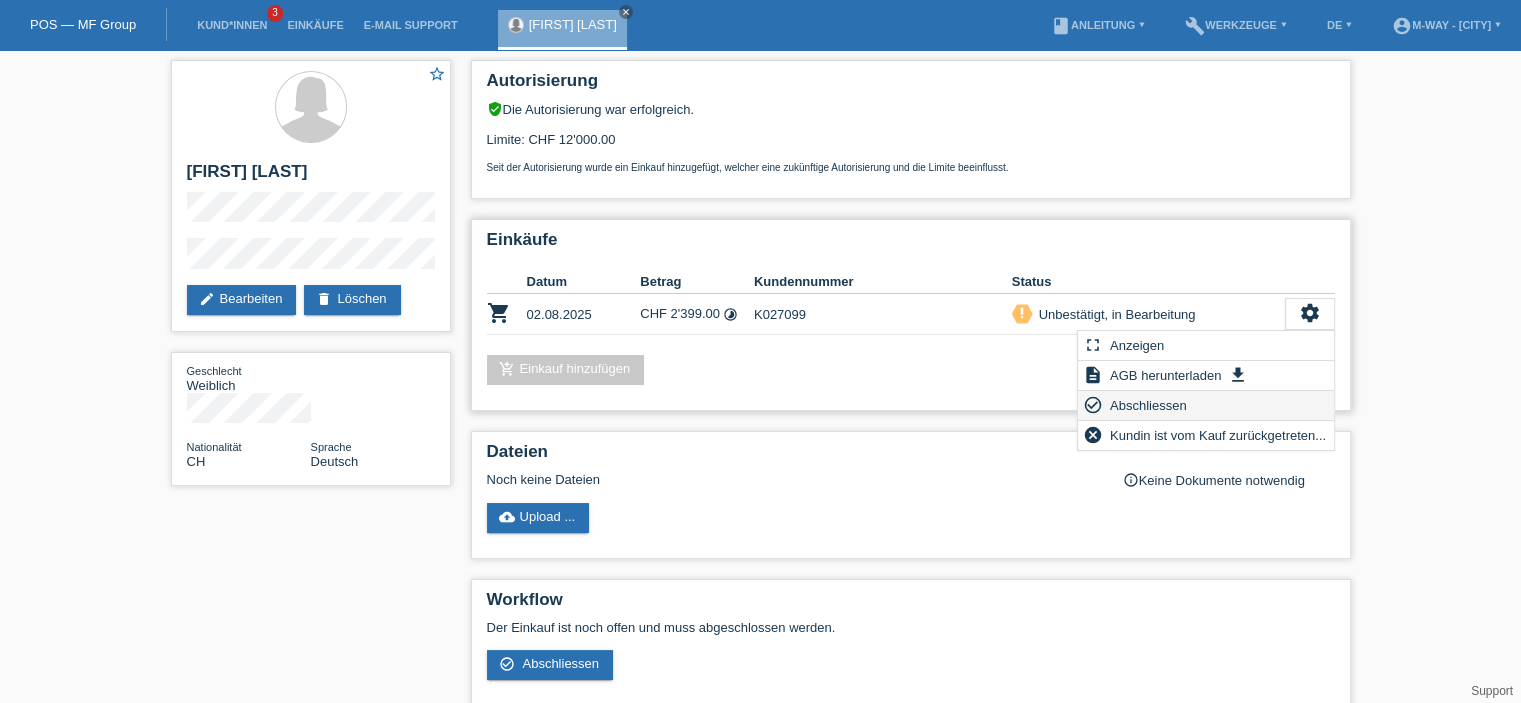 click on "Abschliessen" at bounding box center (1148, 405) 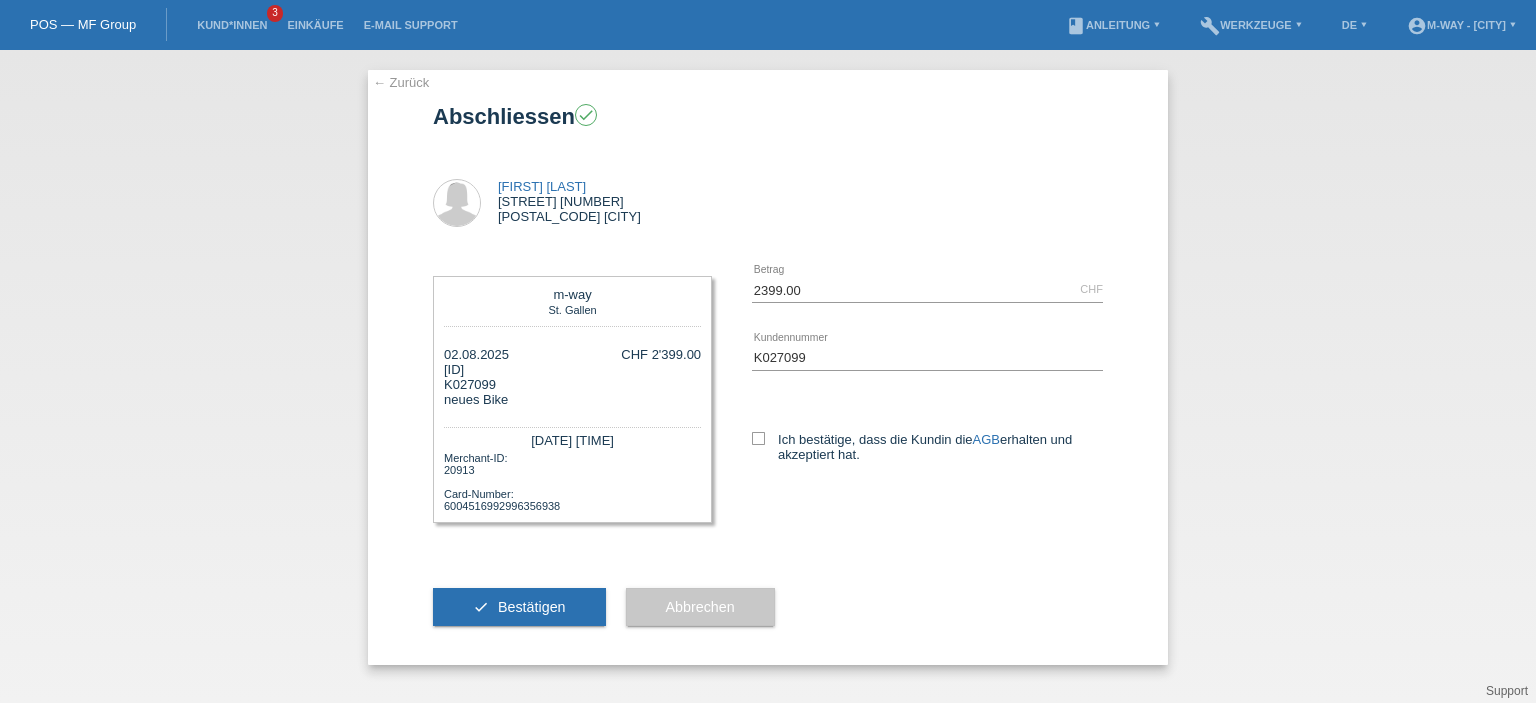 scroll, scrollTop: 0, scrollLeft: 0, axis: both 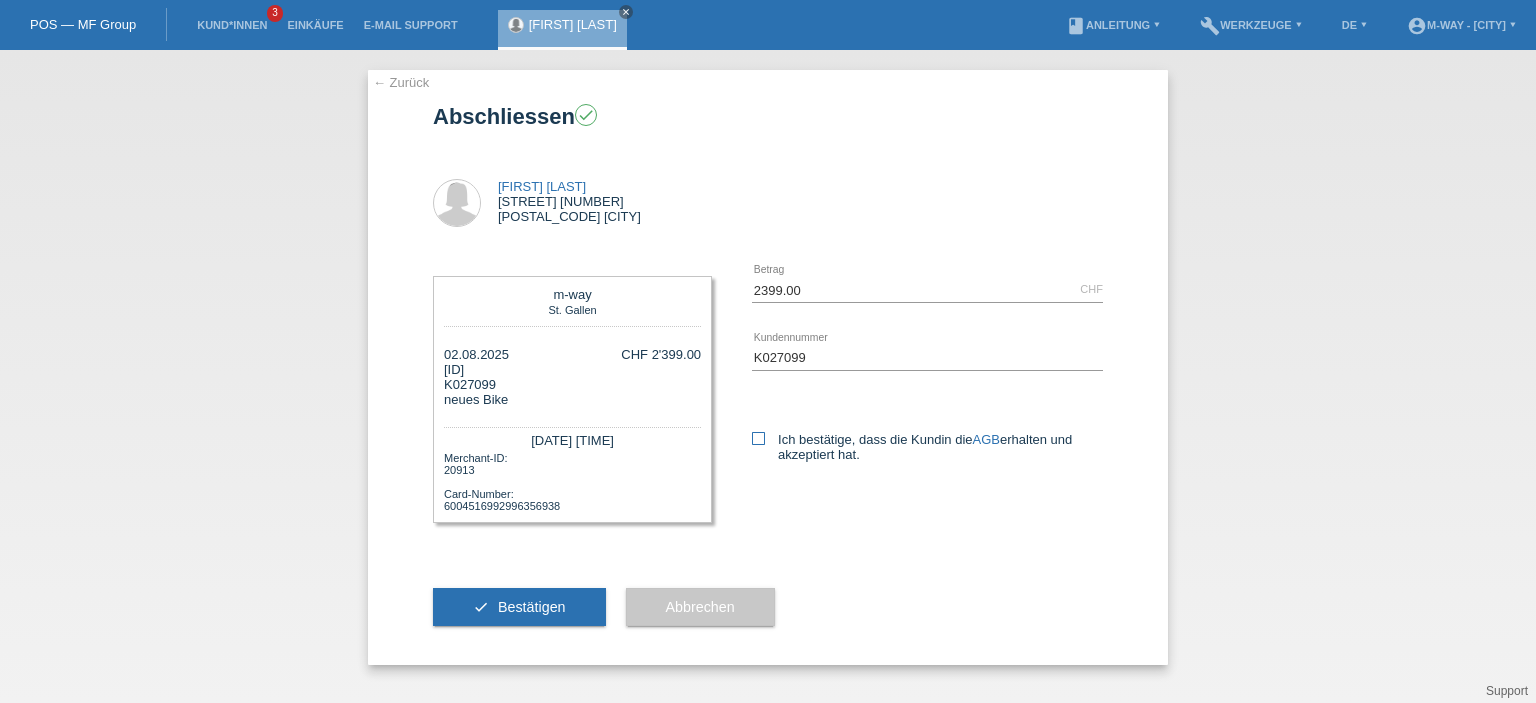 click at bounding box center (758, 438) 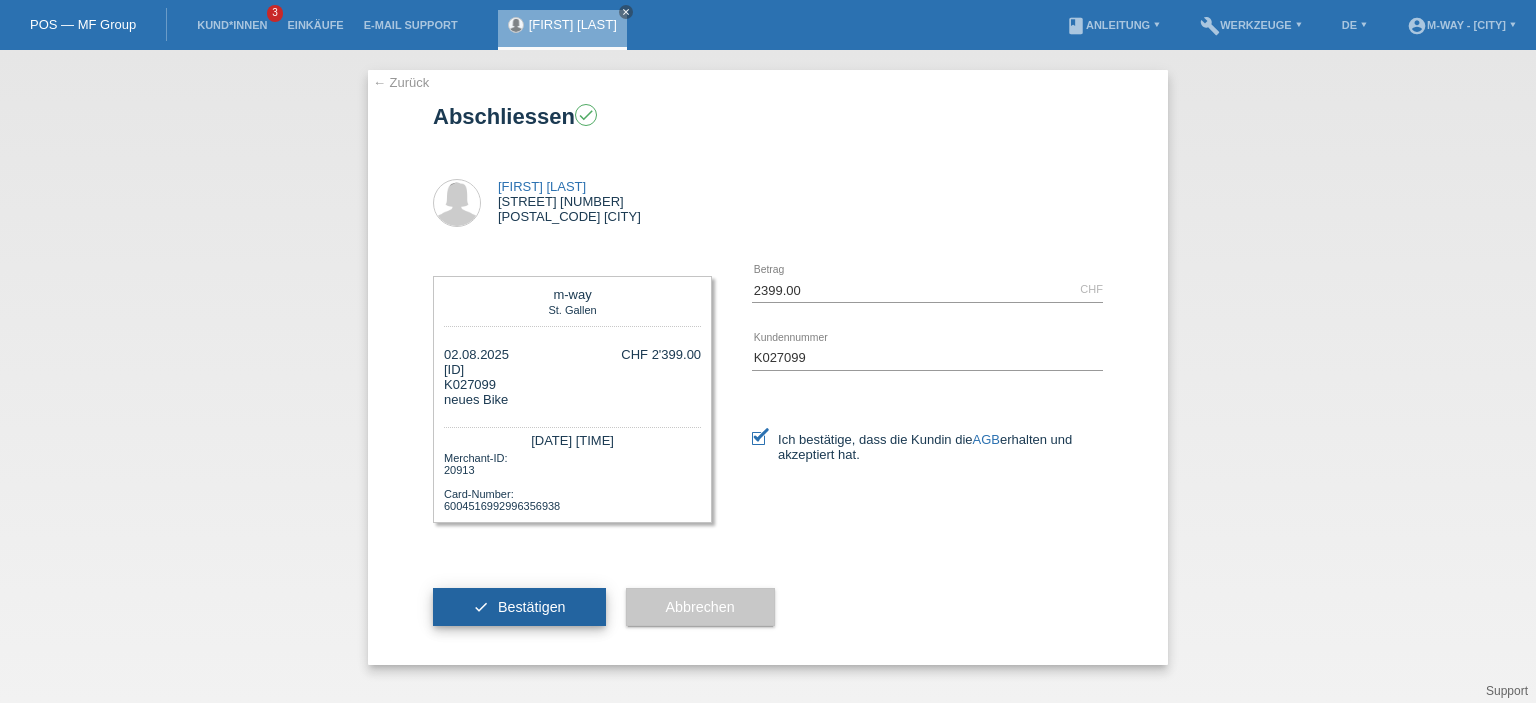 click on "Bestätigen" at bounding box center [532, 607] 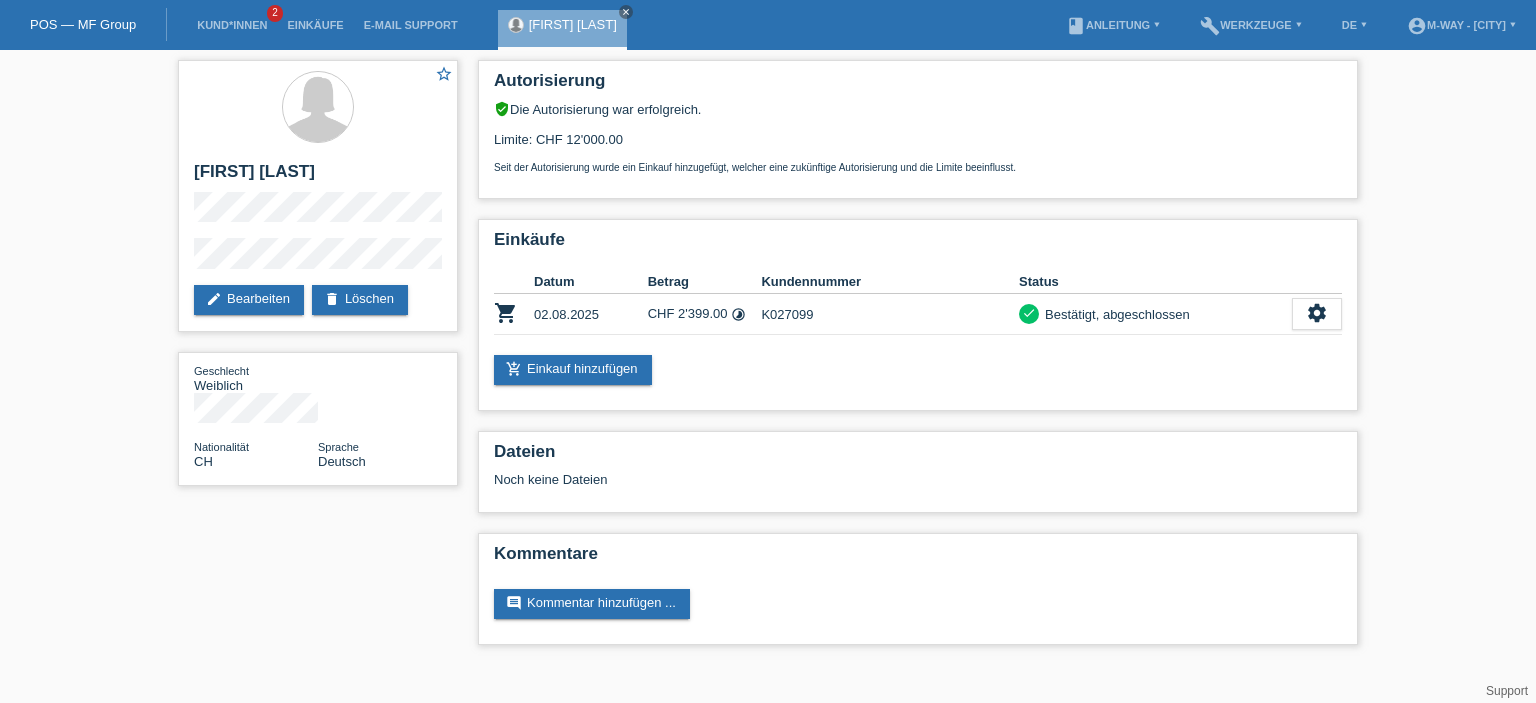 scroll, scrollTop: 0, scrollLeft: 0, axis: both 